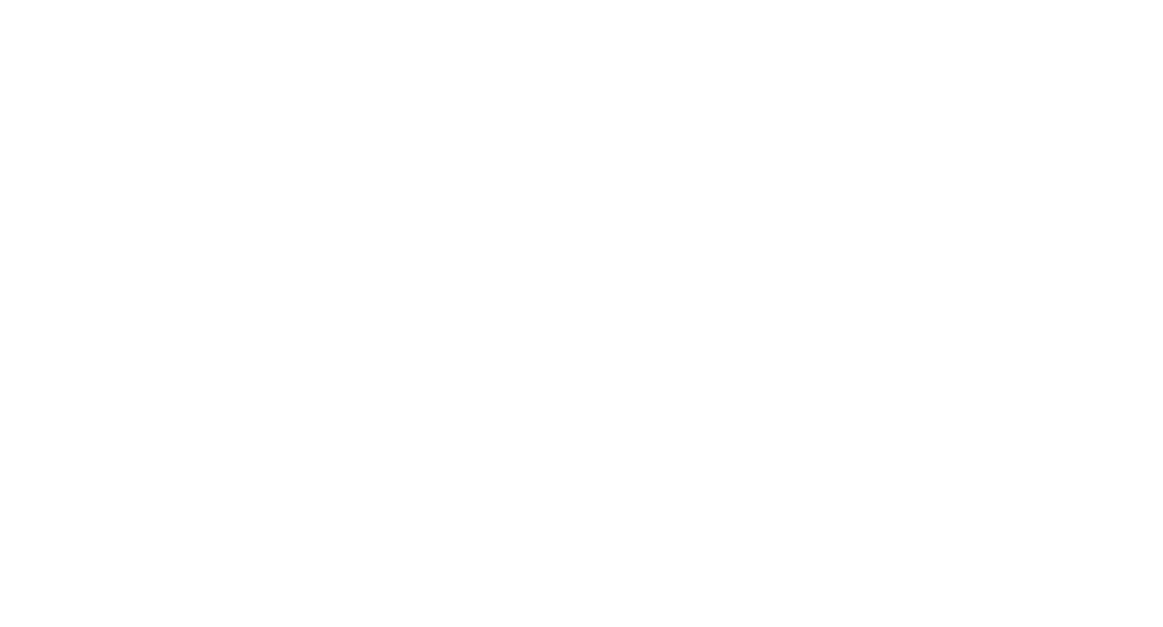 scroll, scrollTop: 0, scrollLeft: 0, axis: both 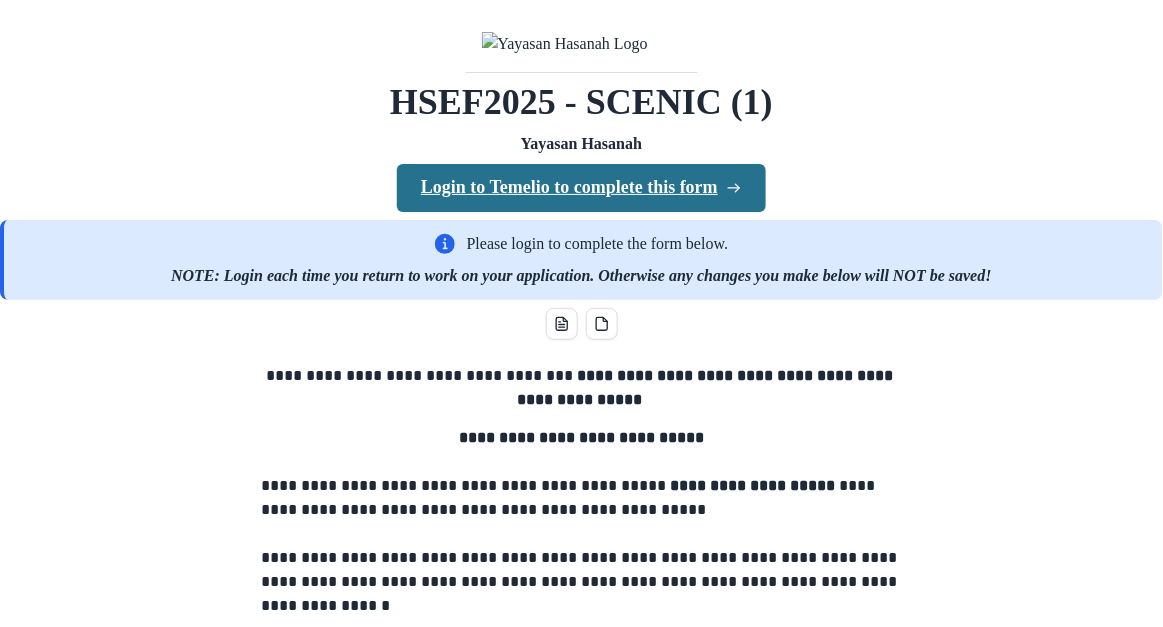 click on "Login to Temelio to complete this form" at bounding box center [581, 188] 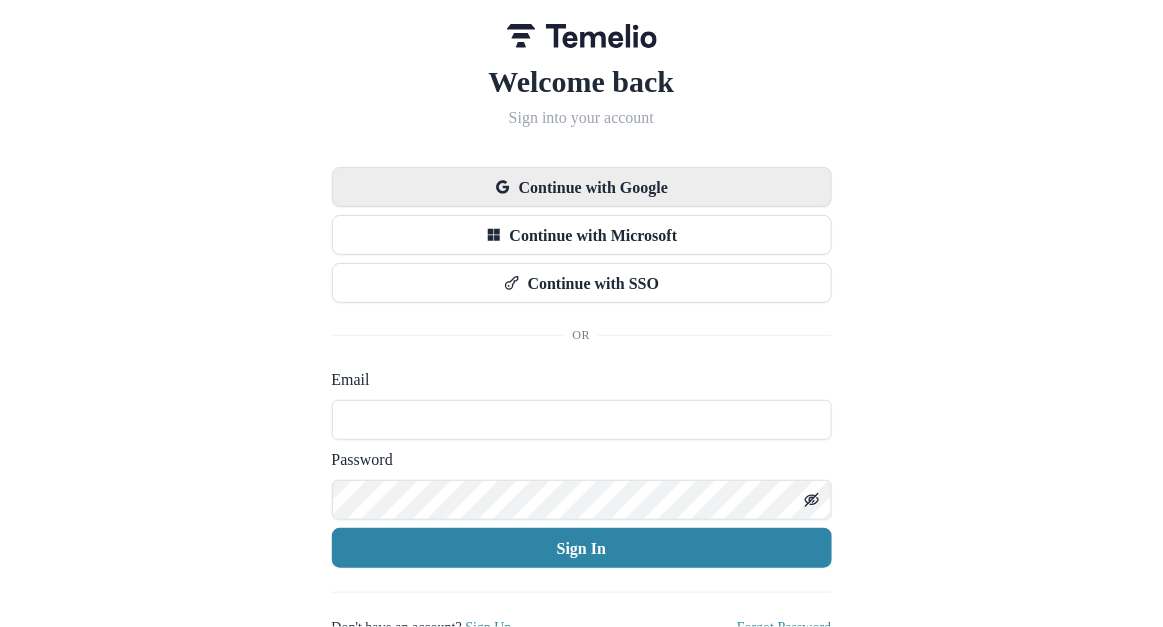 click on "Continue with Google" at bounding box center (582, 187) 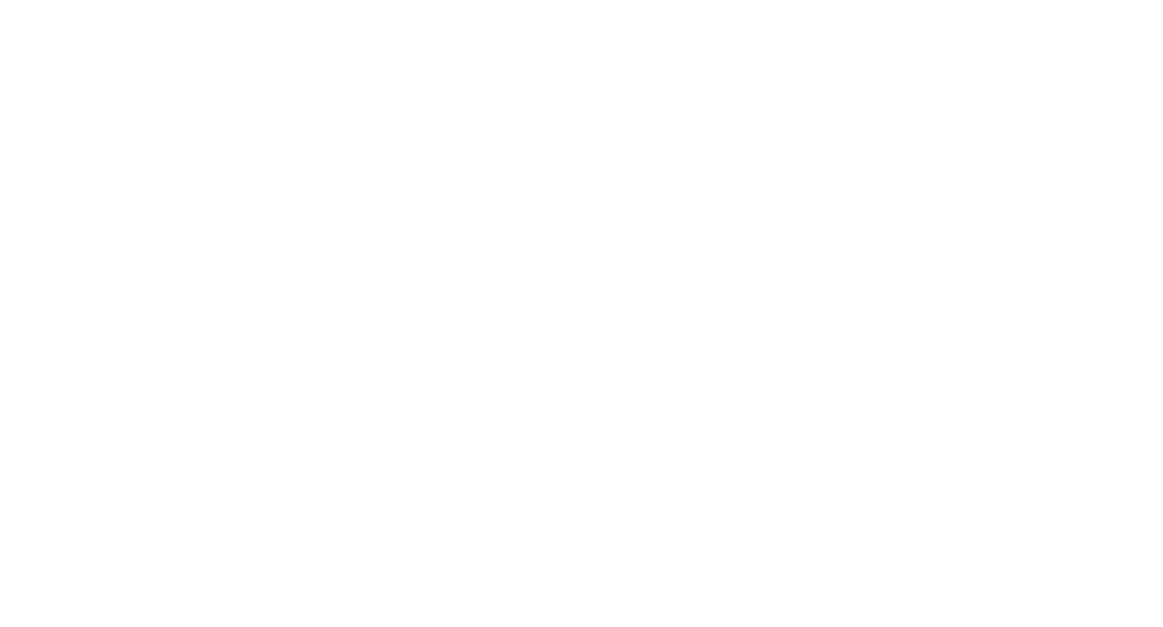scroll, scrollTop: 0, scrollLeft: 0, axis: both 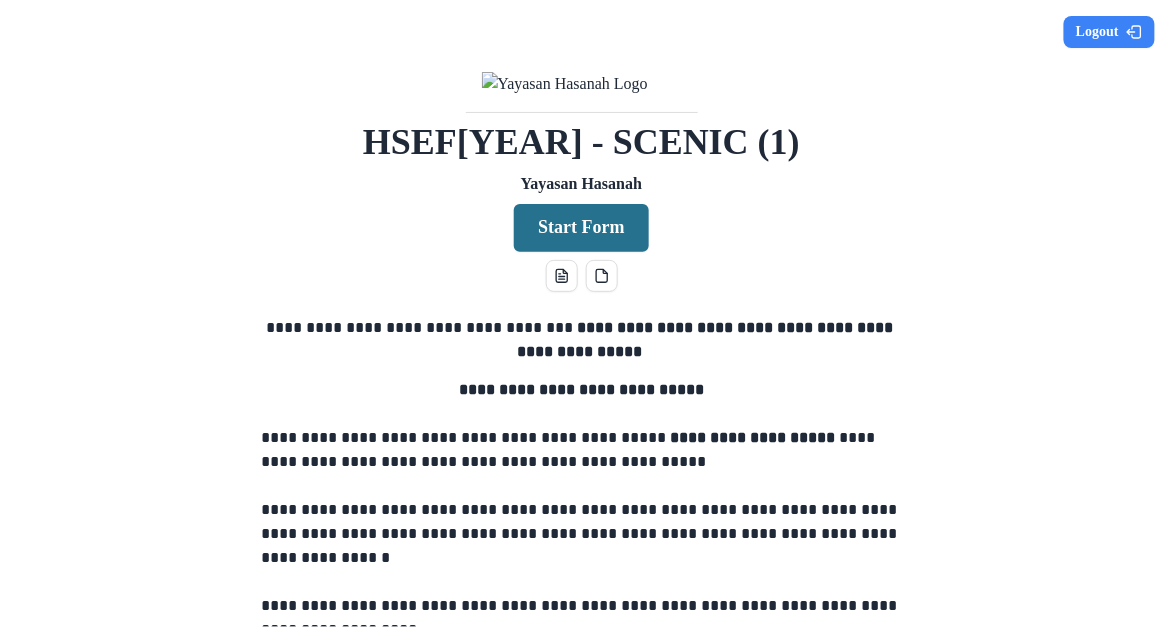 click on "Start Form" at bounding box center (581, 228) 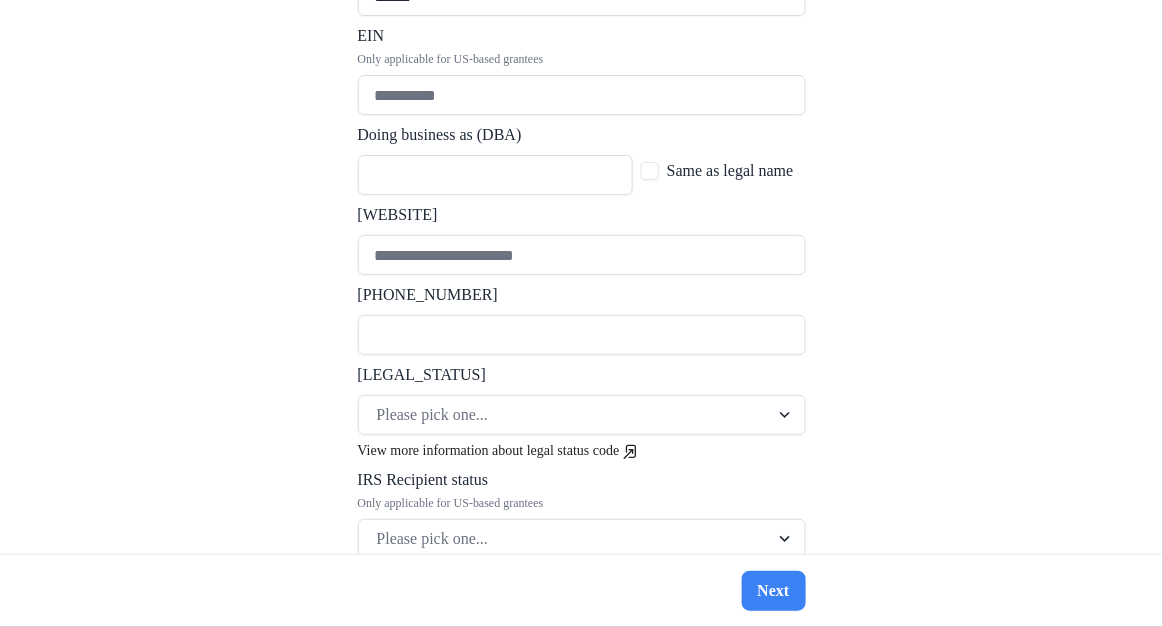 scroll, scrollTop: 374, scrollLeft: 0, axis: vertical 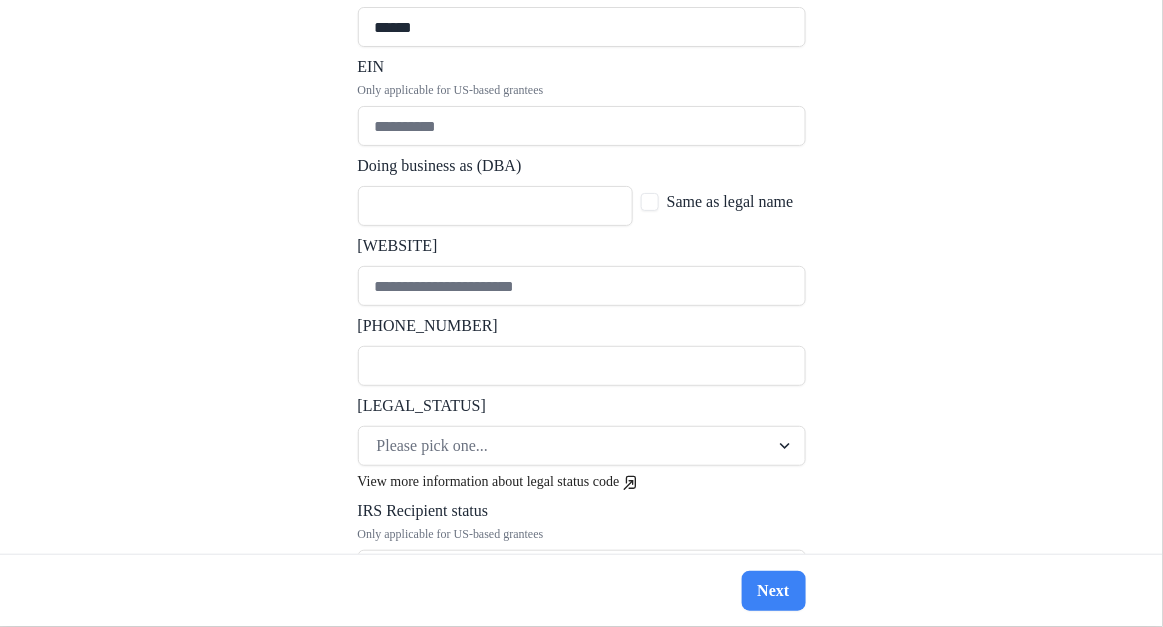 click at bounding box center [650, 202] 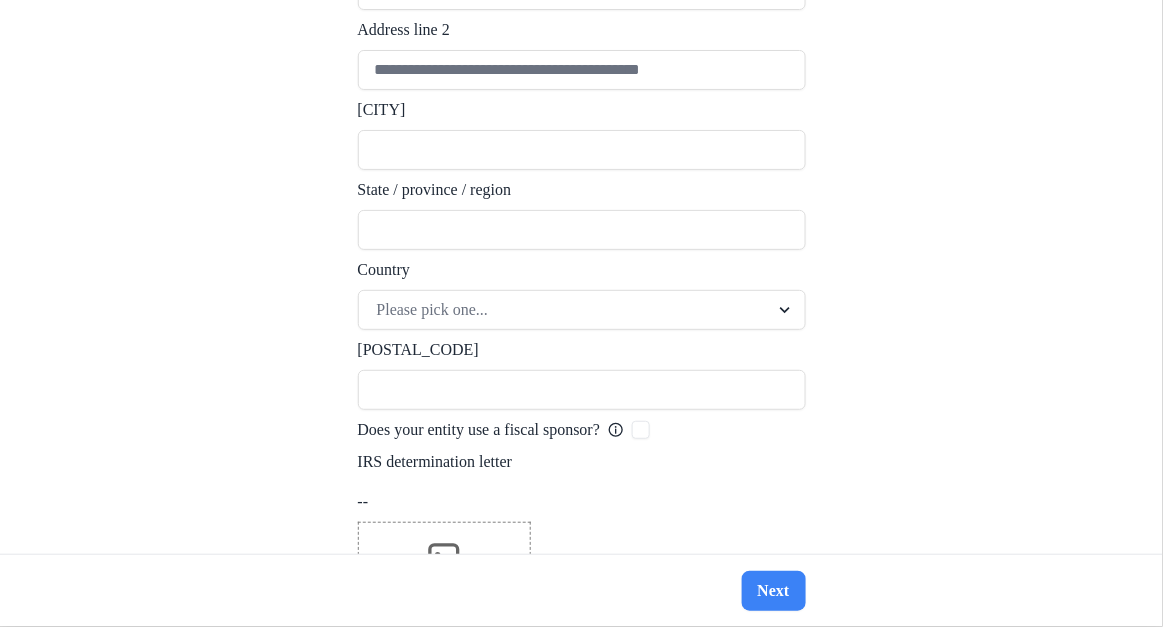 scroll, scrollTop: 1927, scrollLeft: 0, axis: vertical 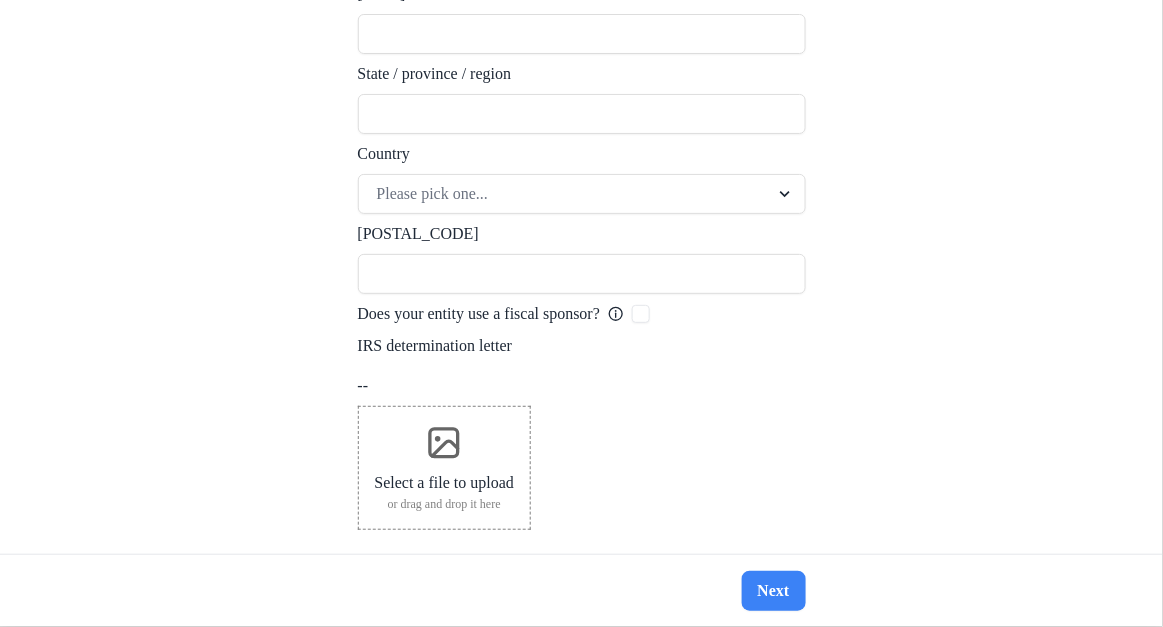 click on "Select a file to upload or drag and drop it here" at bounding box center (445, 468) 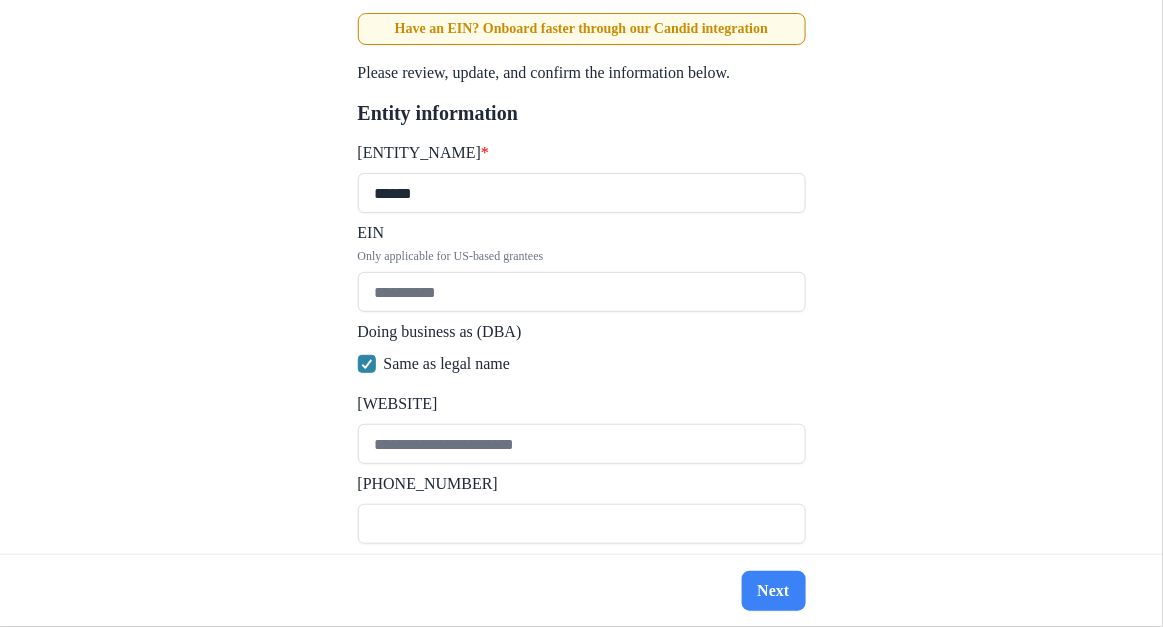 scroll, scrollTop: 0, scrollLeft: 0, axis: both 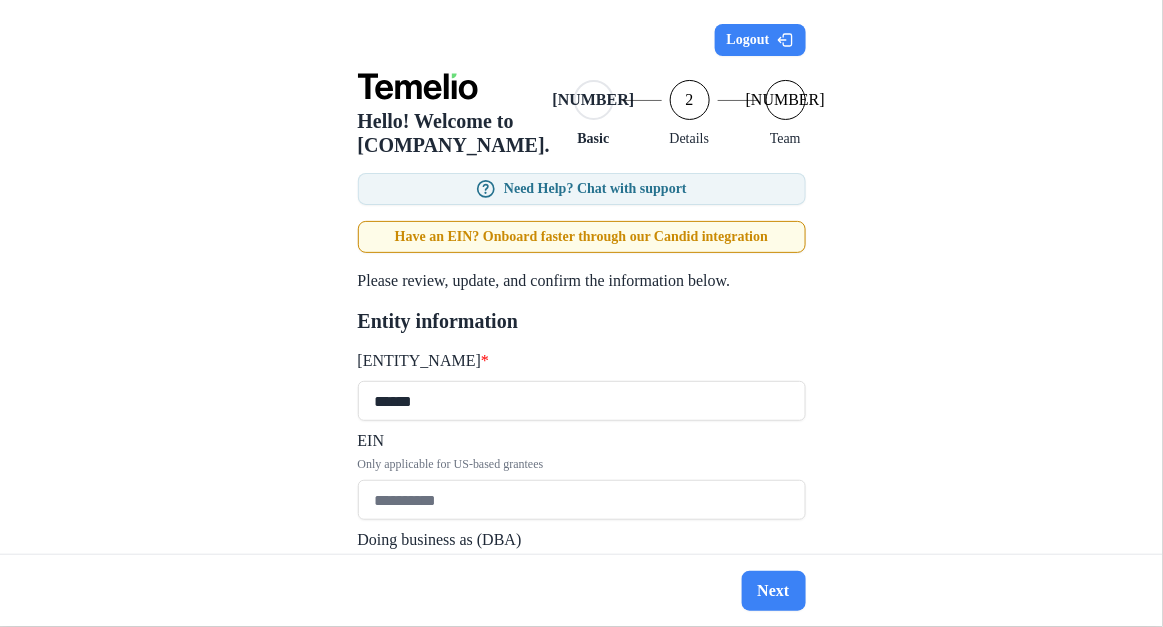 click on "2" at bounding box center [690, 100] 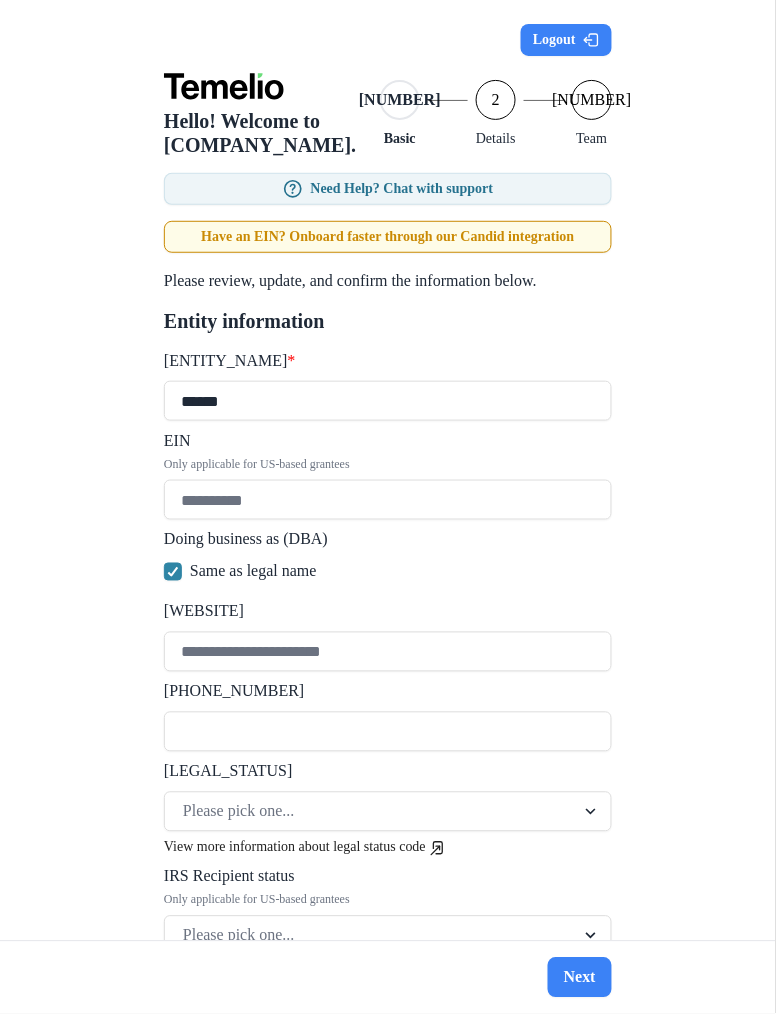 scroll, scrollTop: 23, scrollLeft: 0, axis: vertical 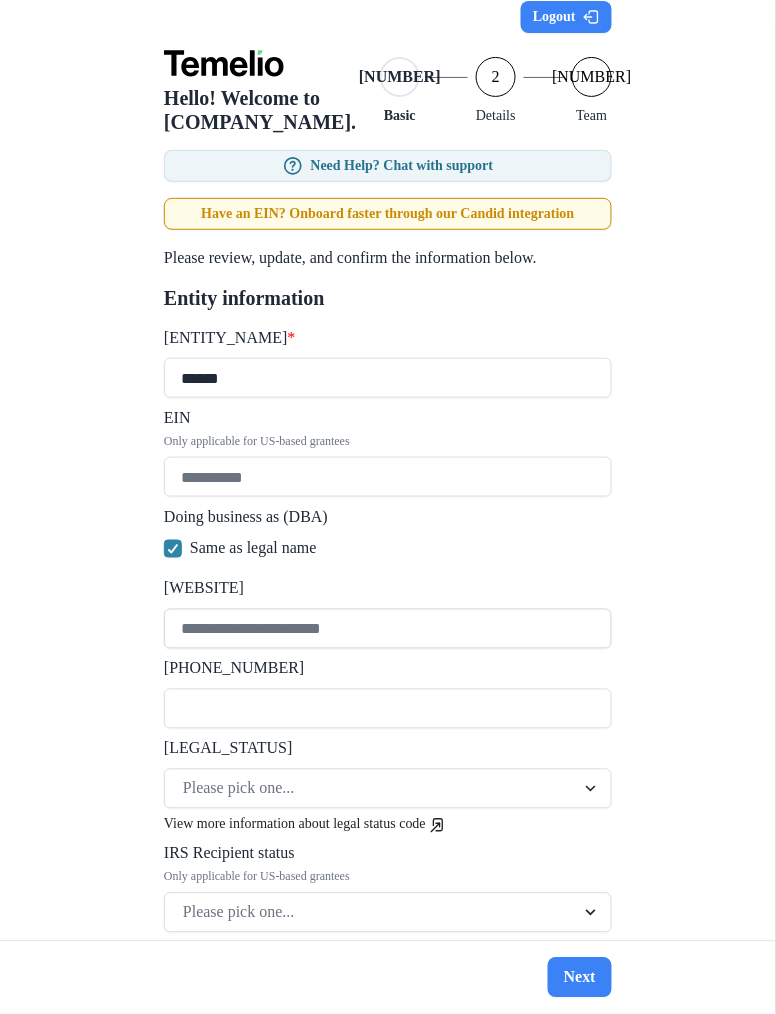 click on "[WEBSITE]" at bounding box center (388, 629) 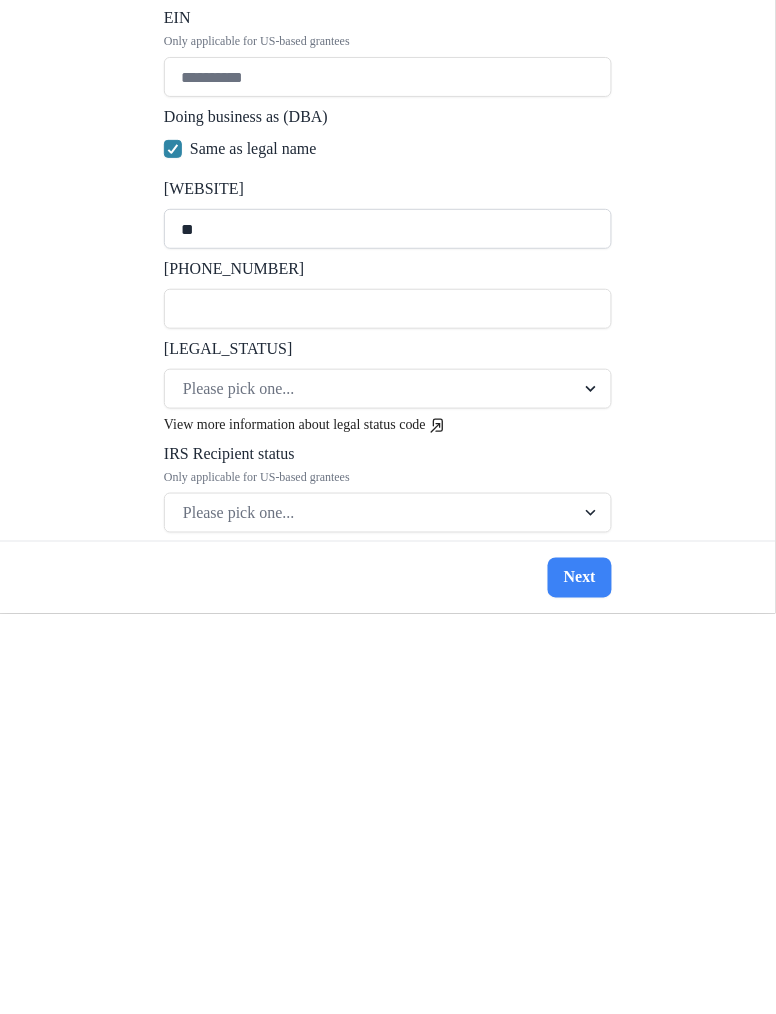 type on "*" 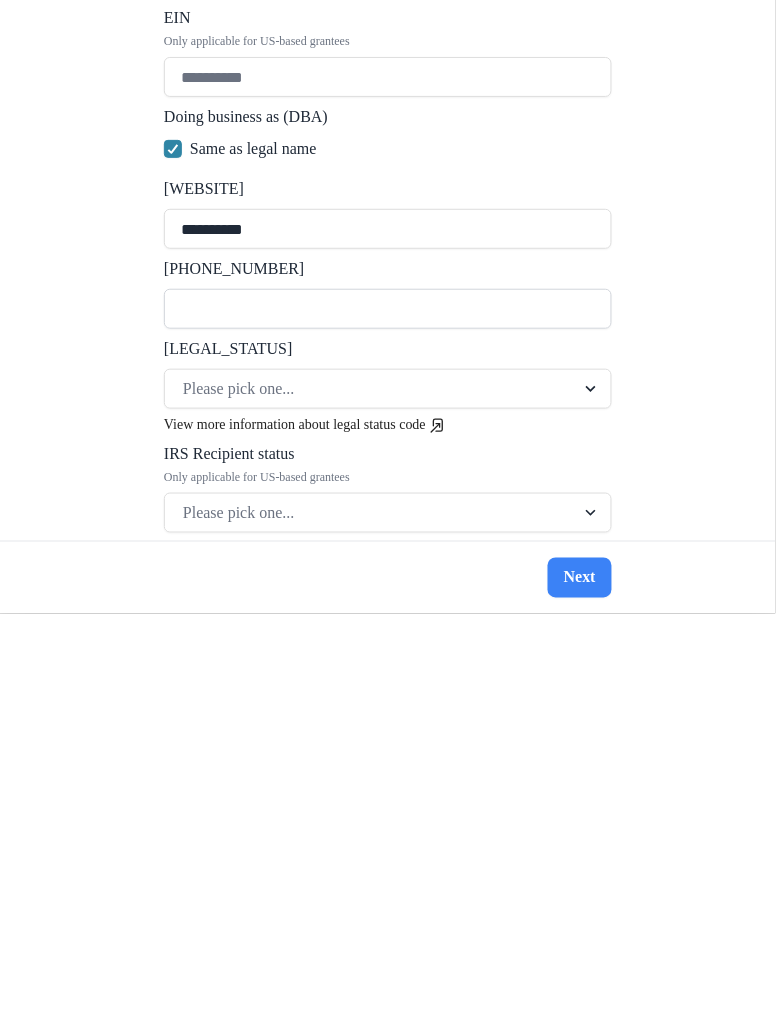 type on "**********" 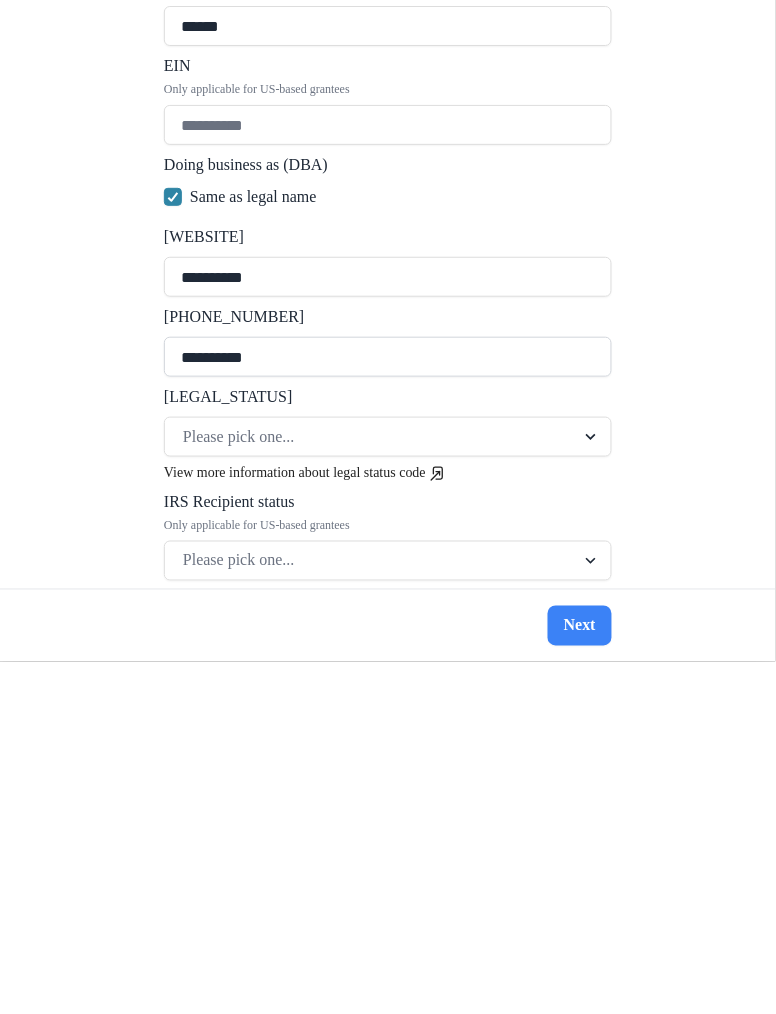 type on "**********" 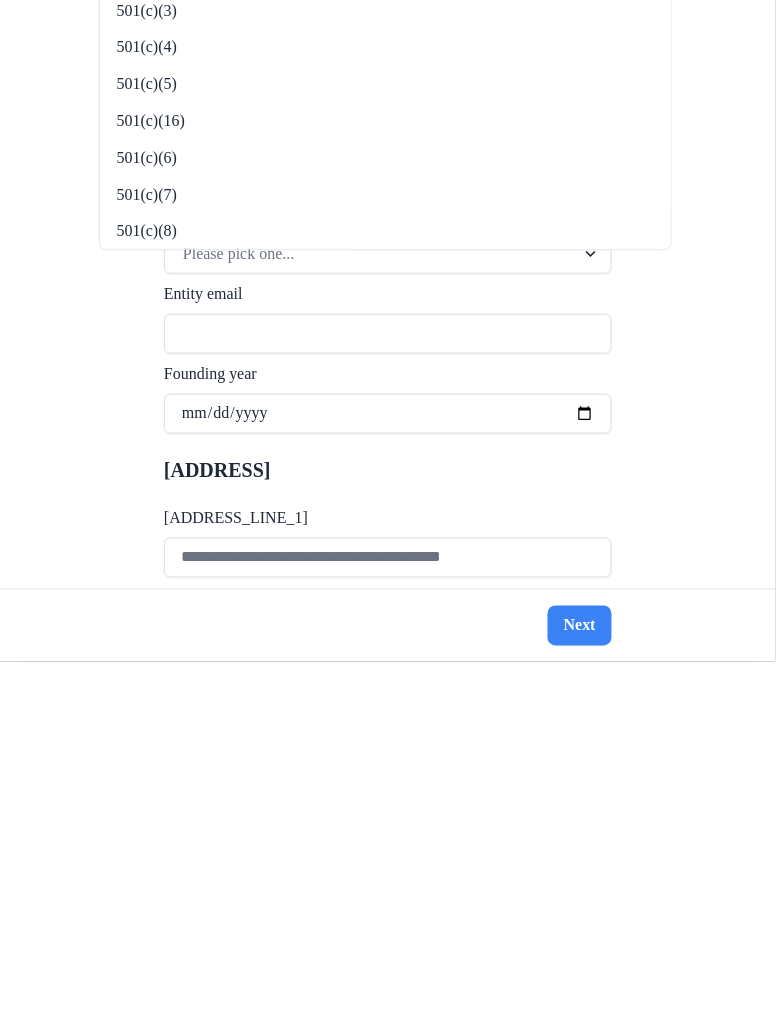 scroll, scrollTop: 402, scrollLeft: 0, axis: vertical 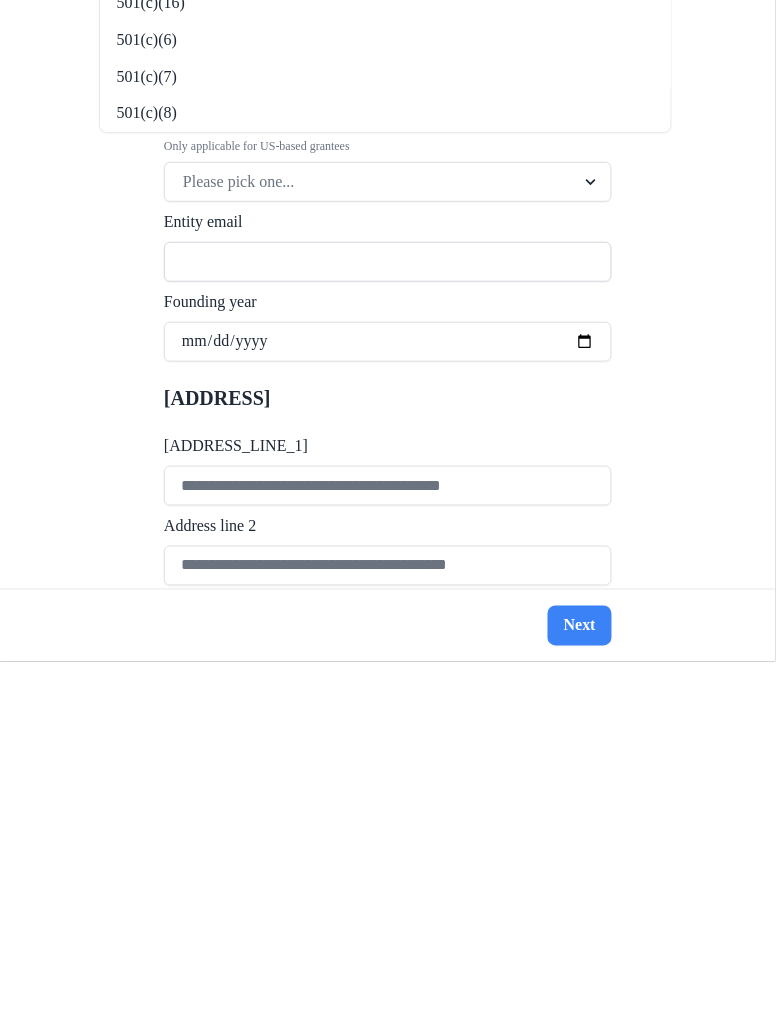 click on "Entity email" at bounding box center (388, 614) 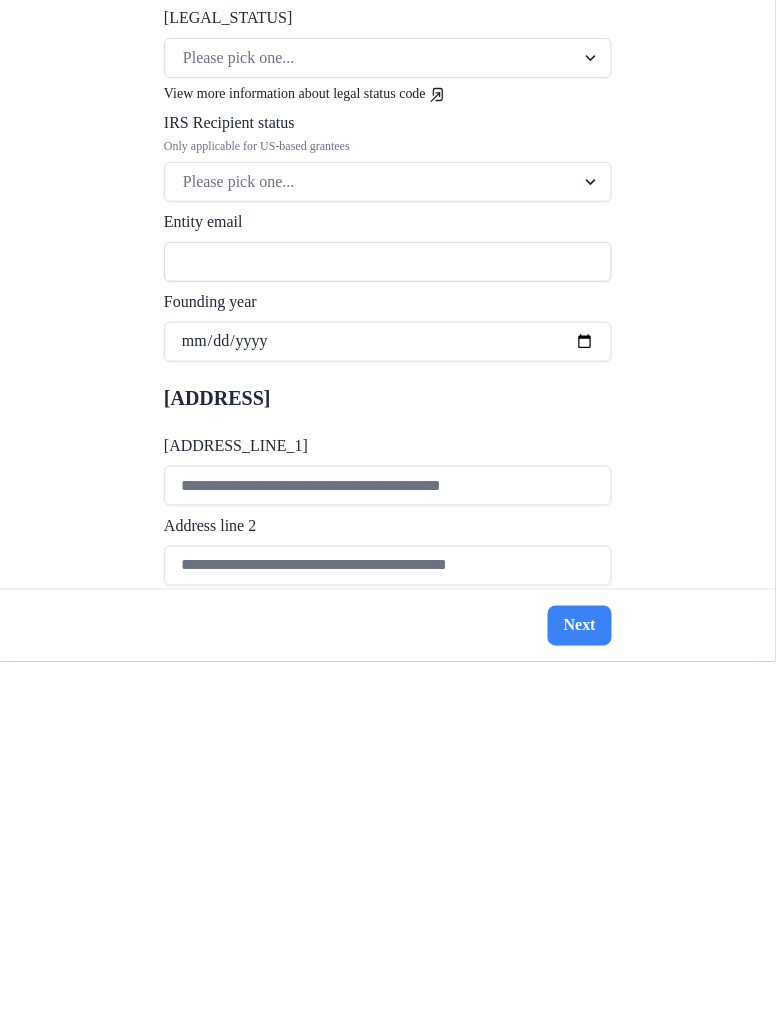 type on "**********" 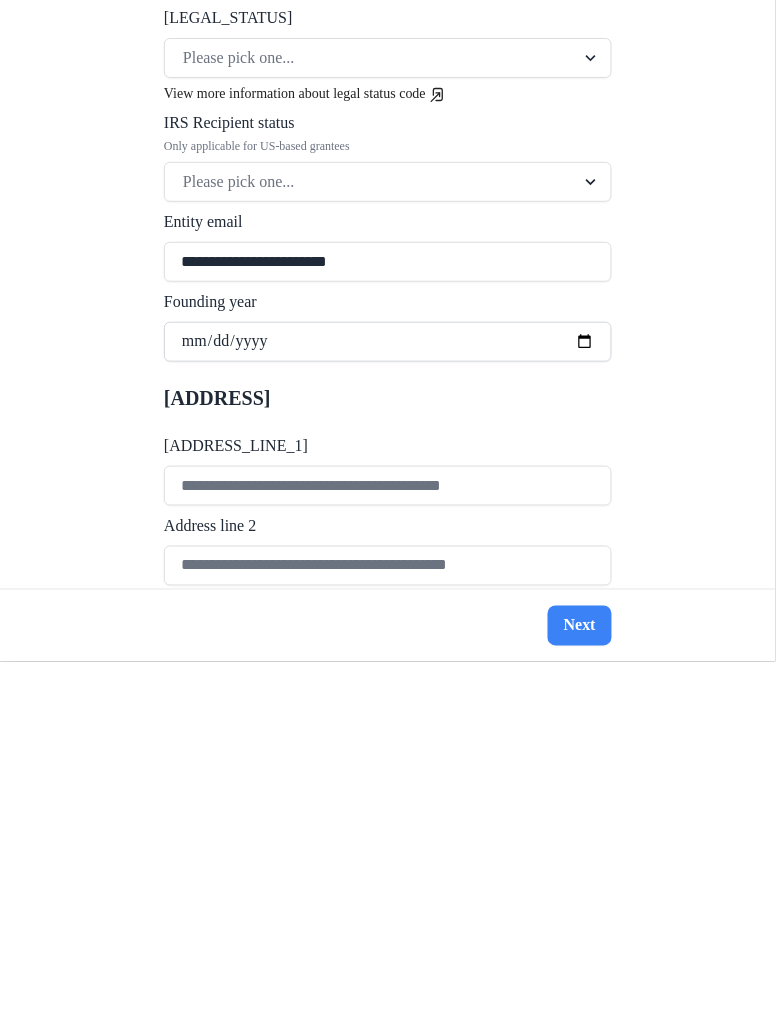 click on "Founding year" at bounding box center (388, 694) 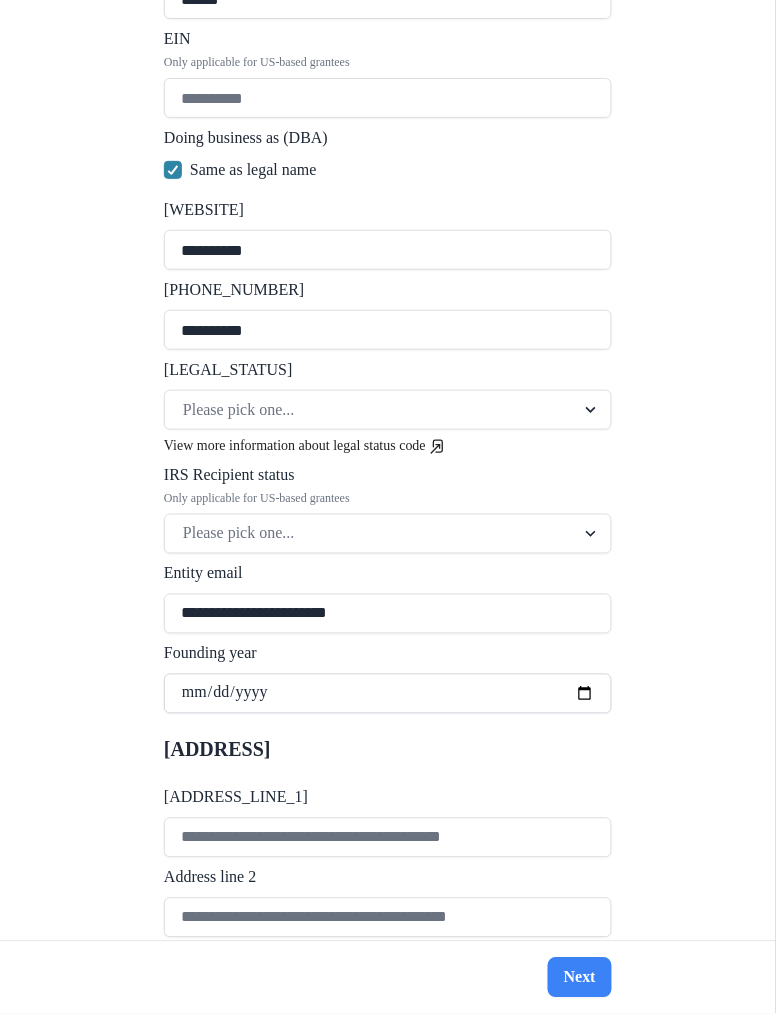 type on "**********" 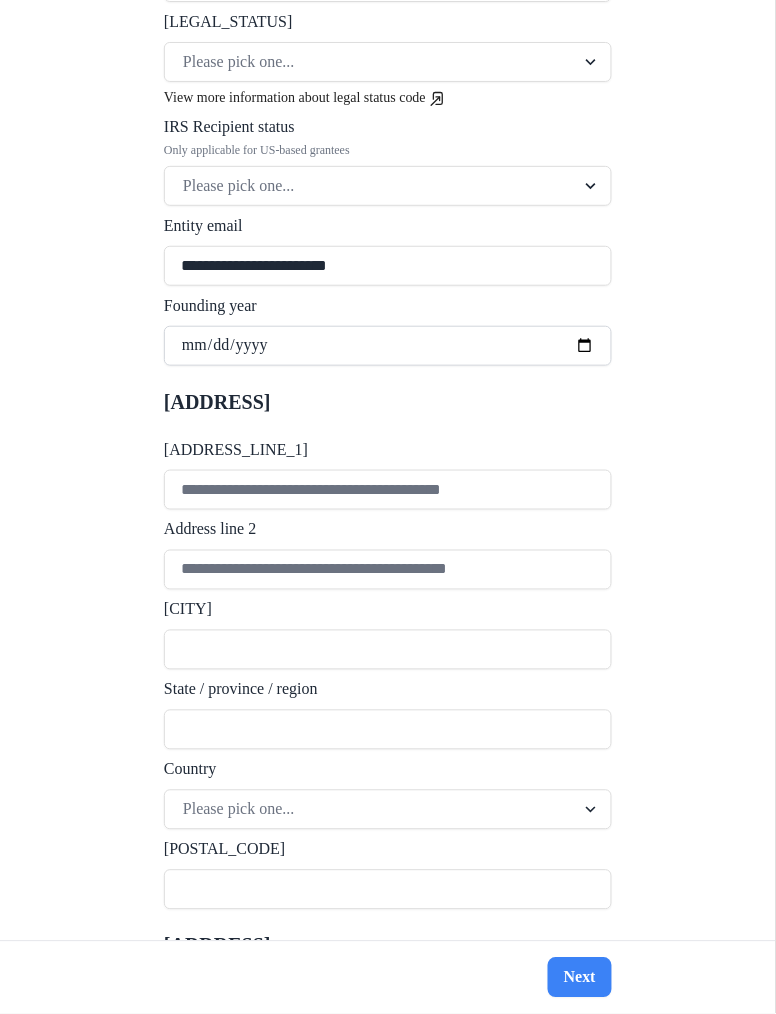 scroll, scrollTop: 751, scrollLeft: 0, axis: vertical 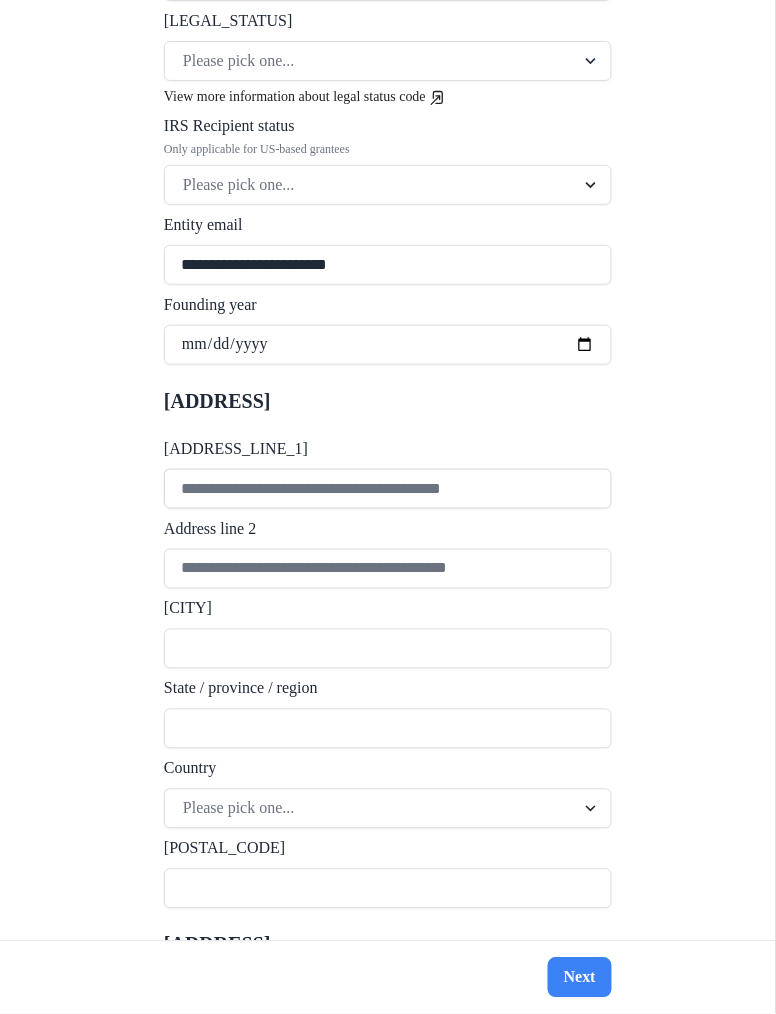 click on "[ADDRESS_LINE_1]" at bounding box center (388, 489) 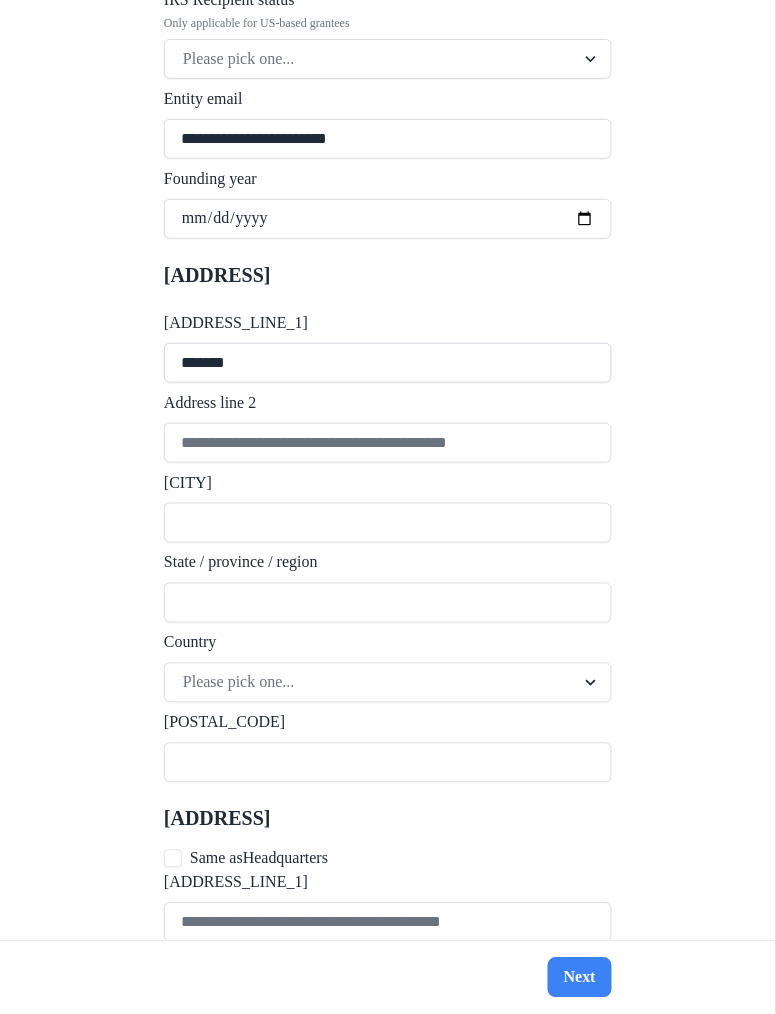 scroll, scrollTop: 941, scrollLeft: 0, axis: vertical 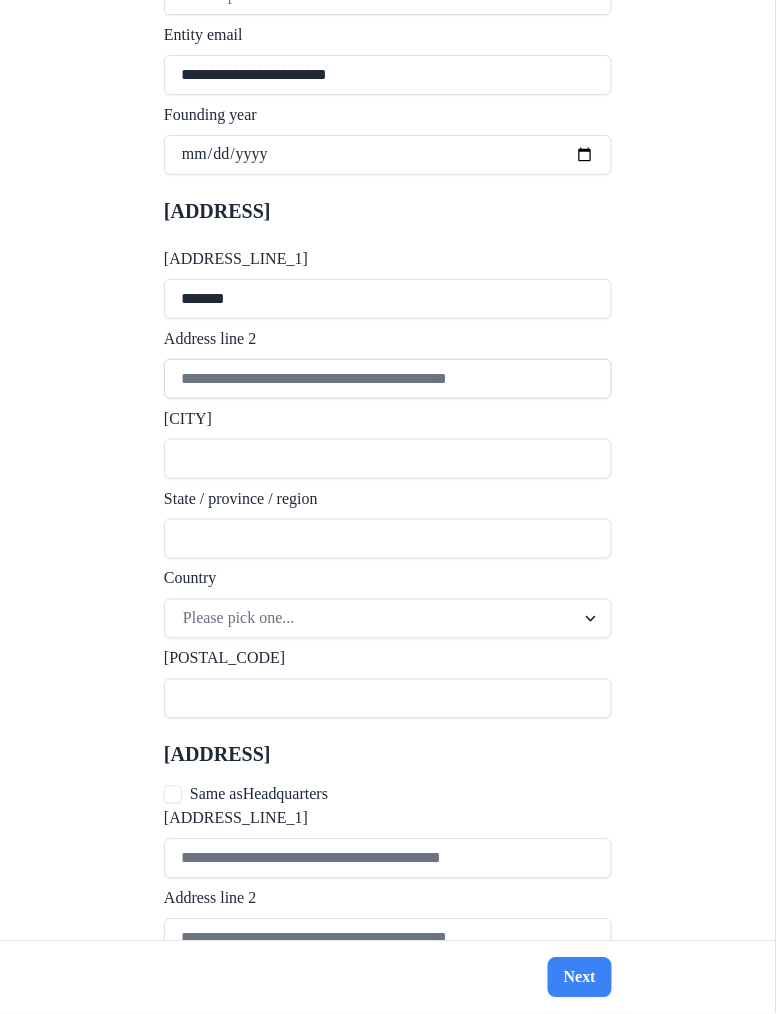 type on "*******" 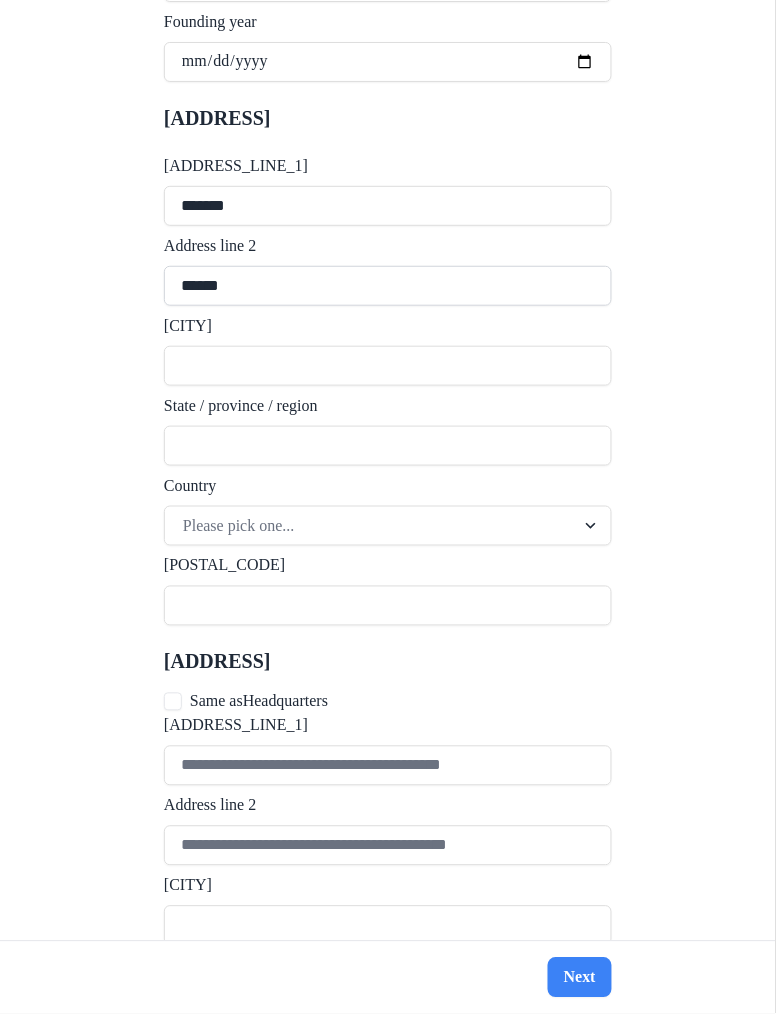 scroll, scrollTop: 1059, scrollLeft: 0, axis: vertical 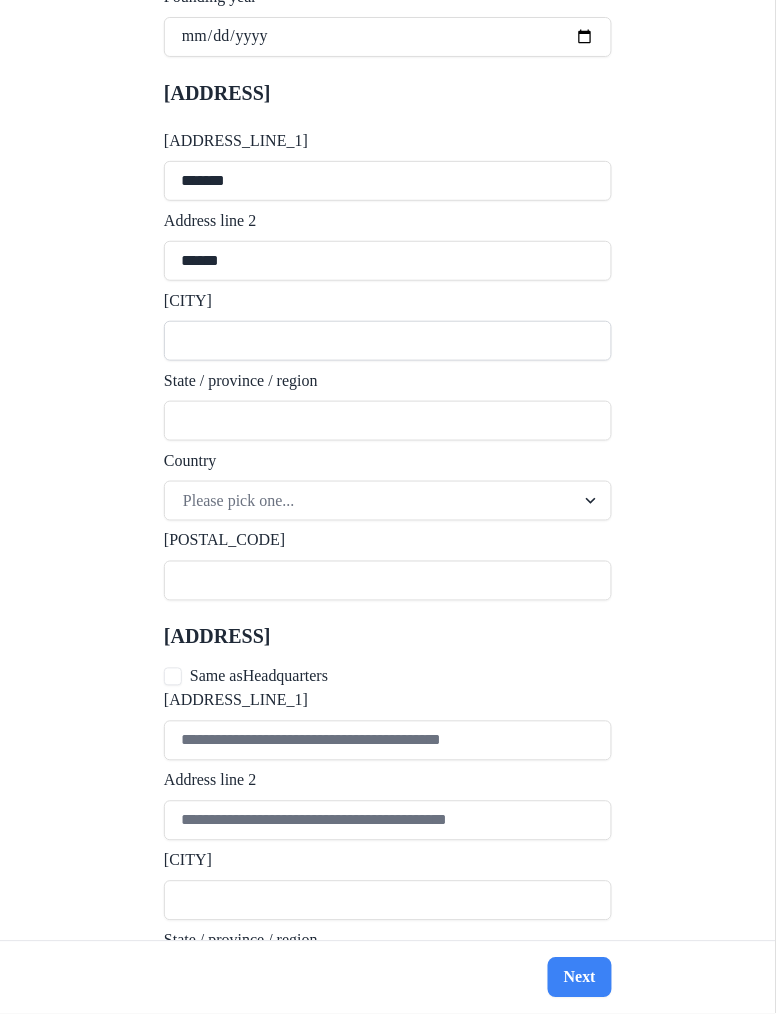 type on "******" 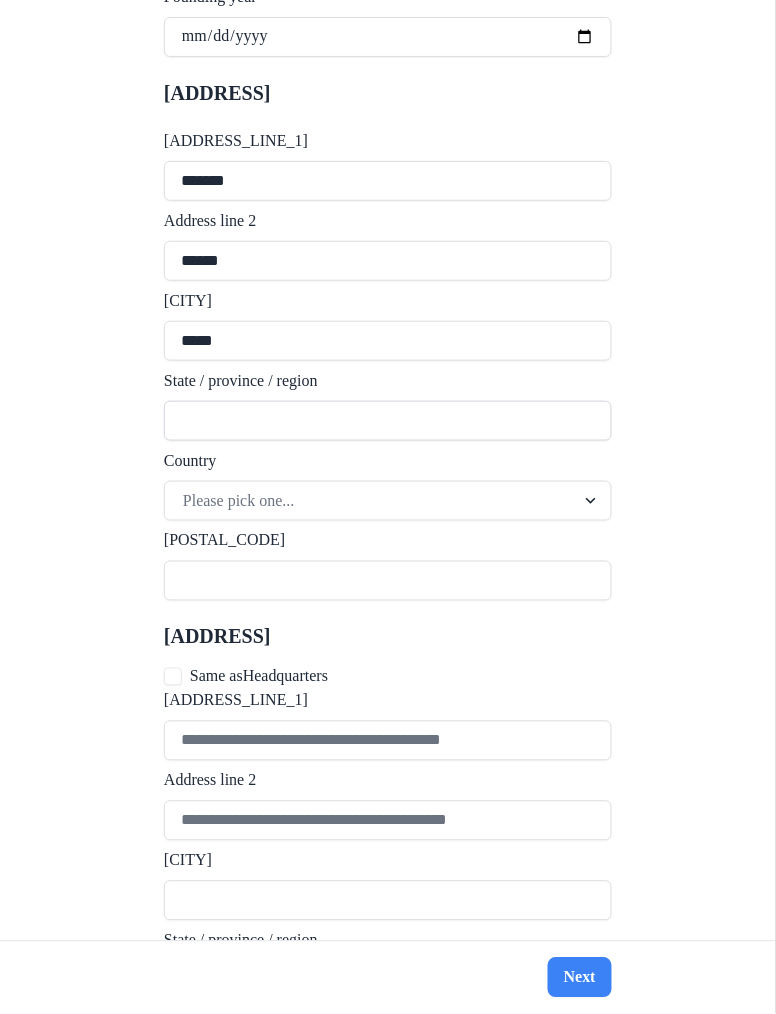 type on "*****" 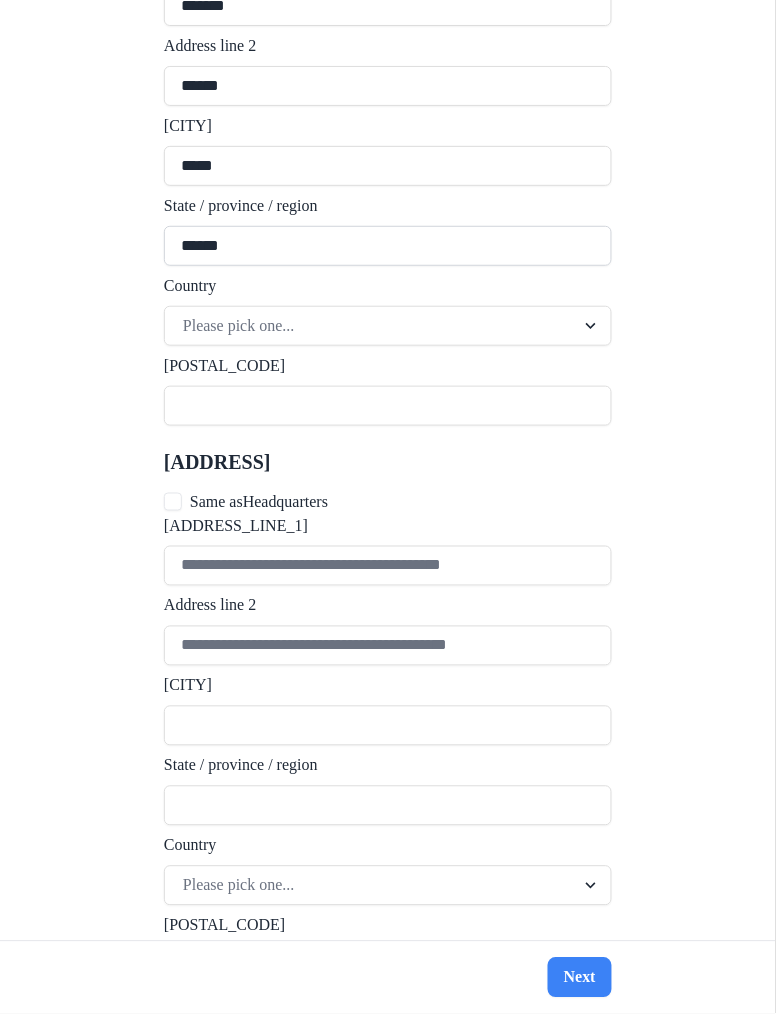 scroll, scrollTop: 1230, scrollLeft: 0, axis: vertical 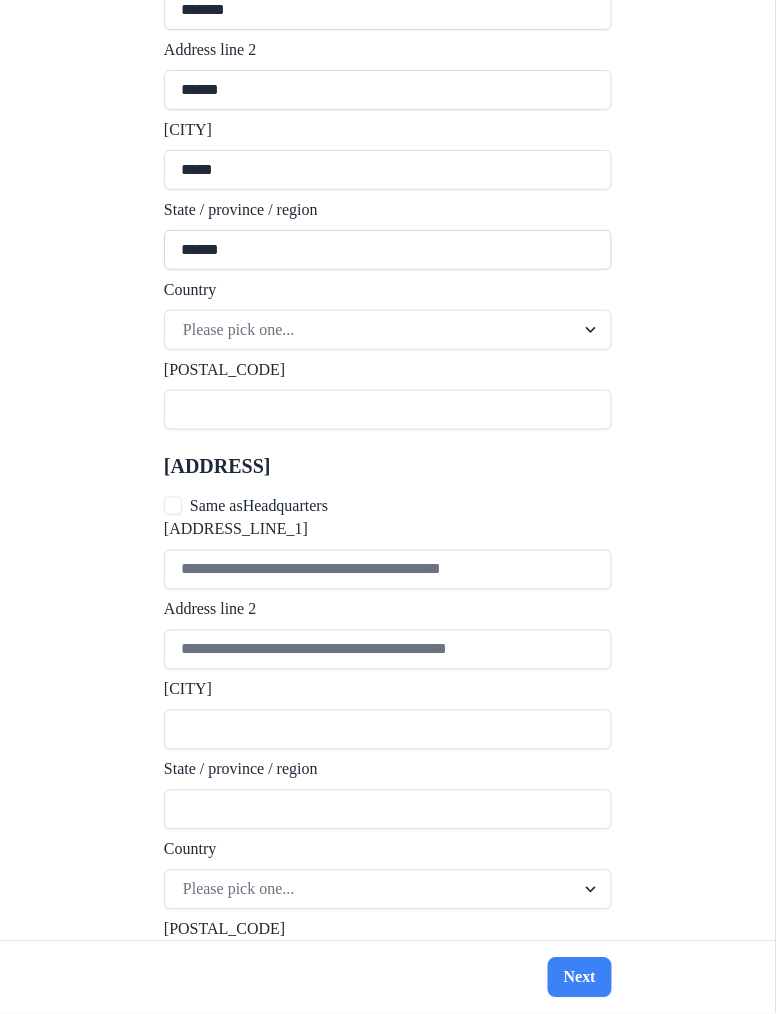 type on "******" 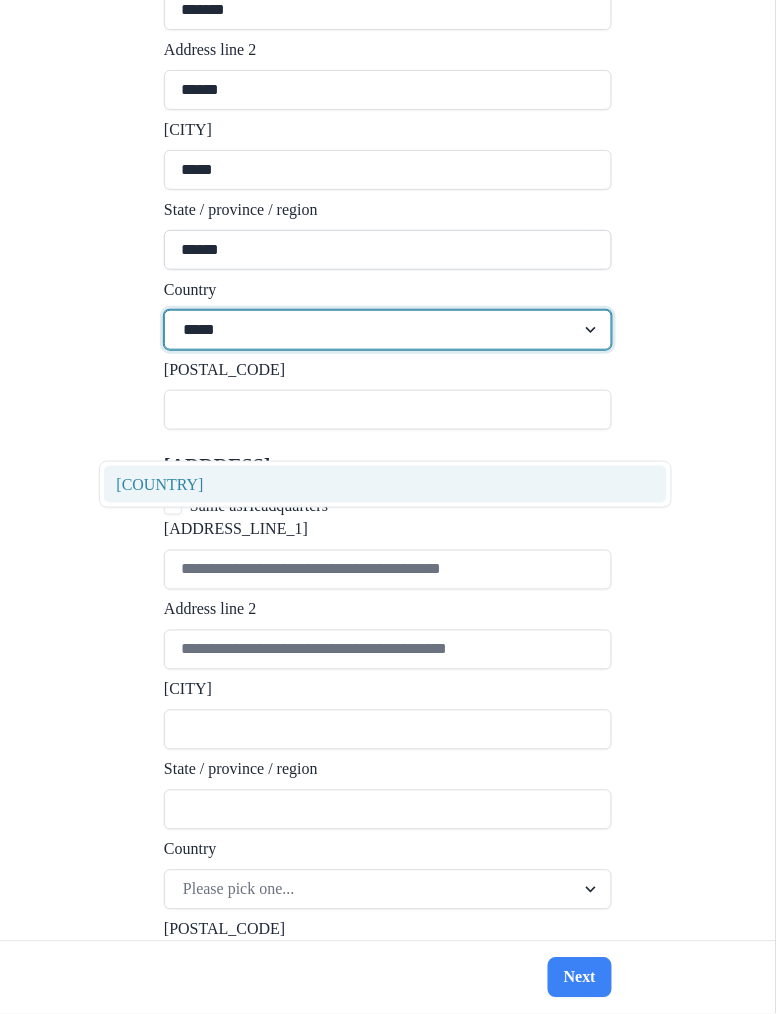 scroll, scrollTop: 0, scrollLeft: 0, axis: both 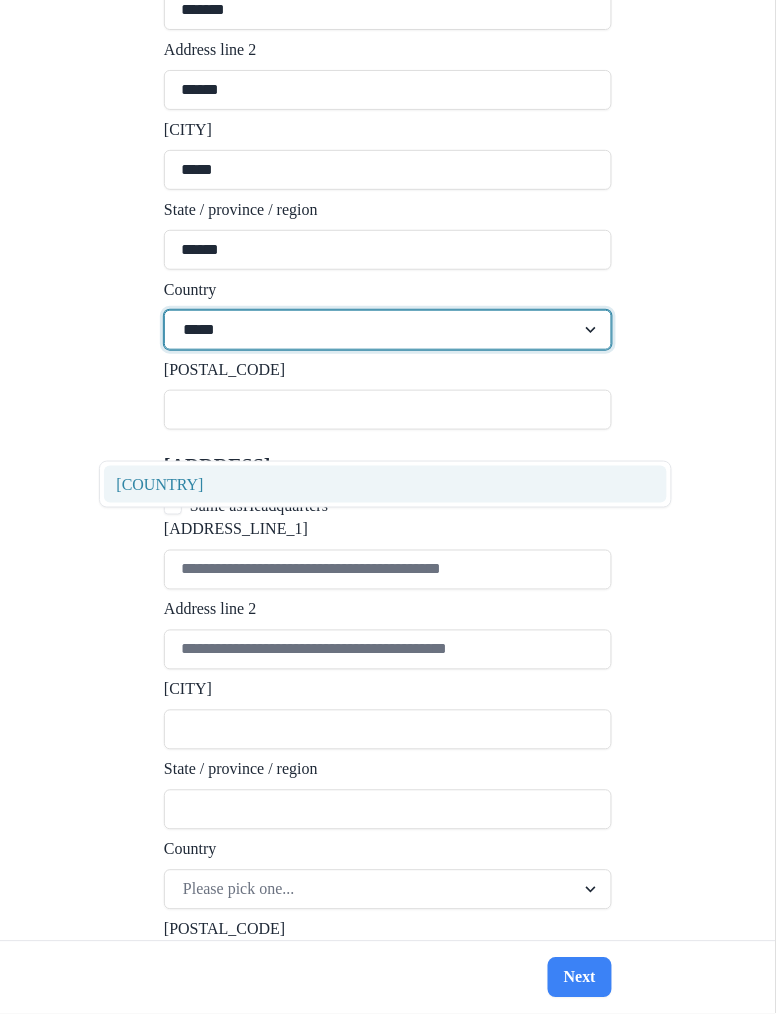 click on "[COUNTRY]" at bounding box center (386, 484) 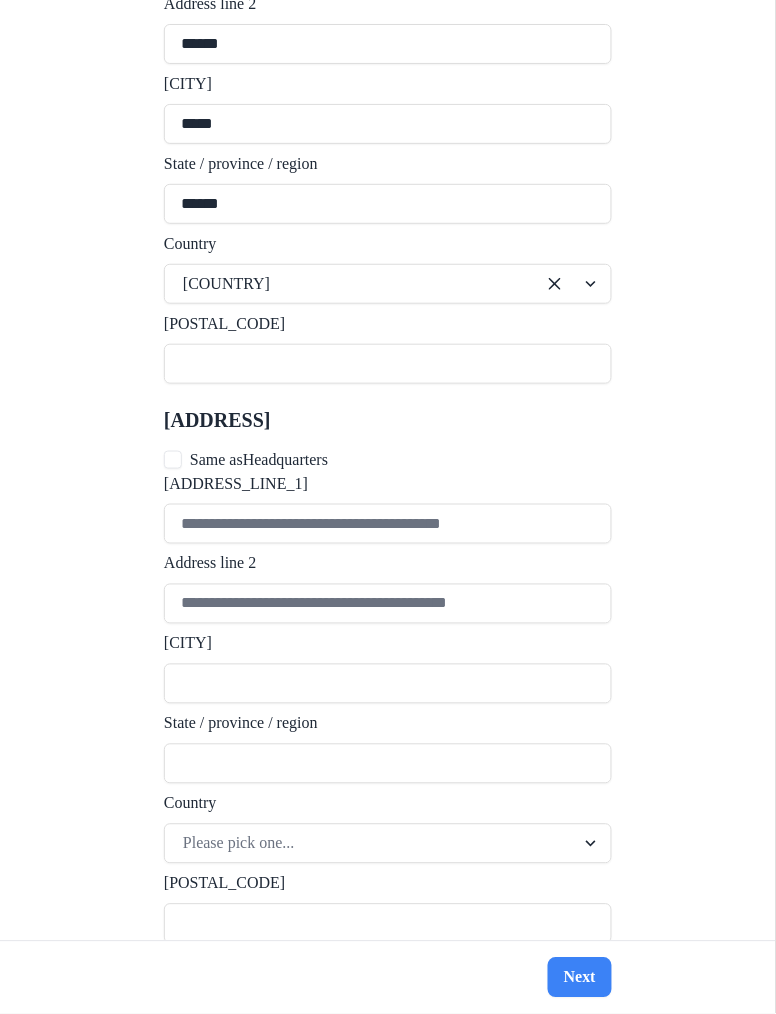 scroll, scrollTop: 1278, scrollLeft: 0, axis: vertical 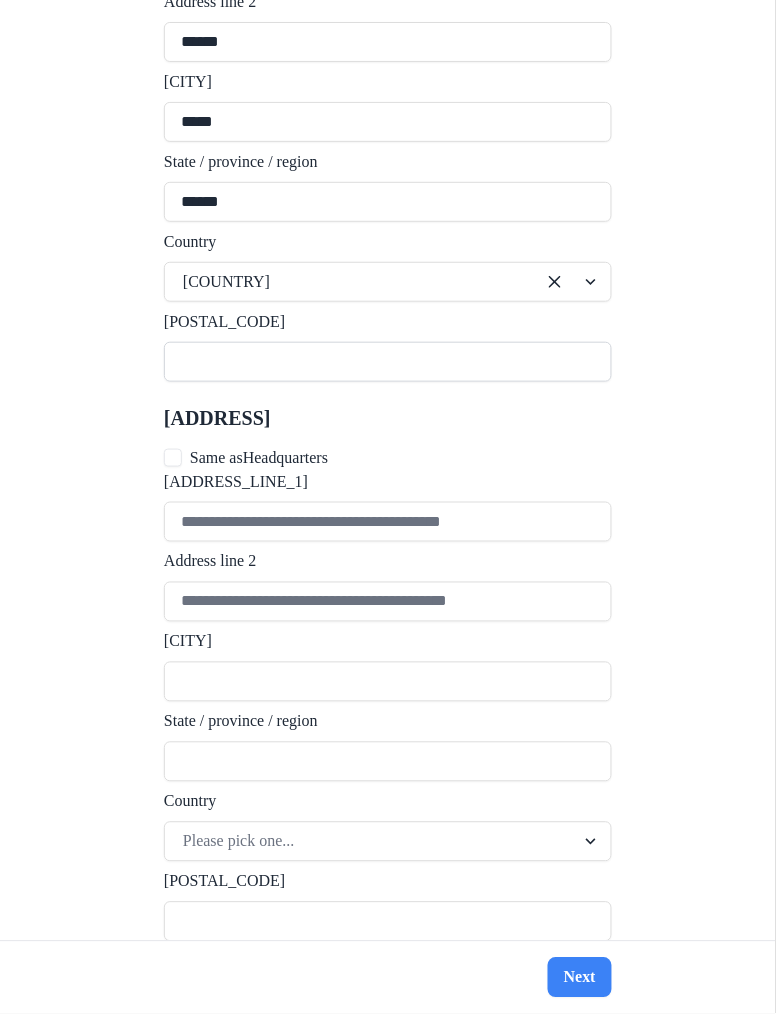 click on "[POSTAL_CODE]" at bounding box center [388, 362] 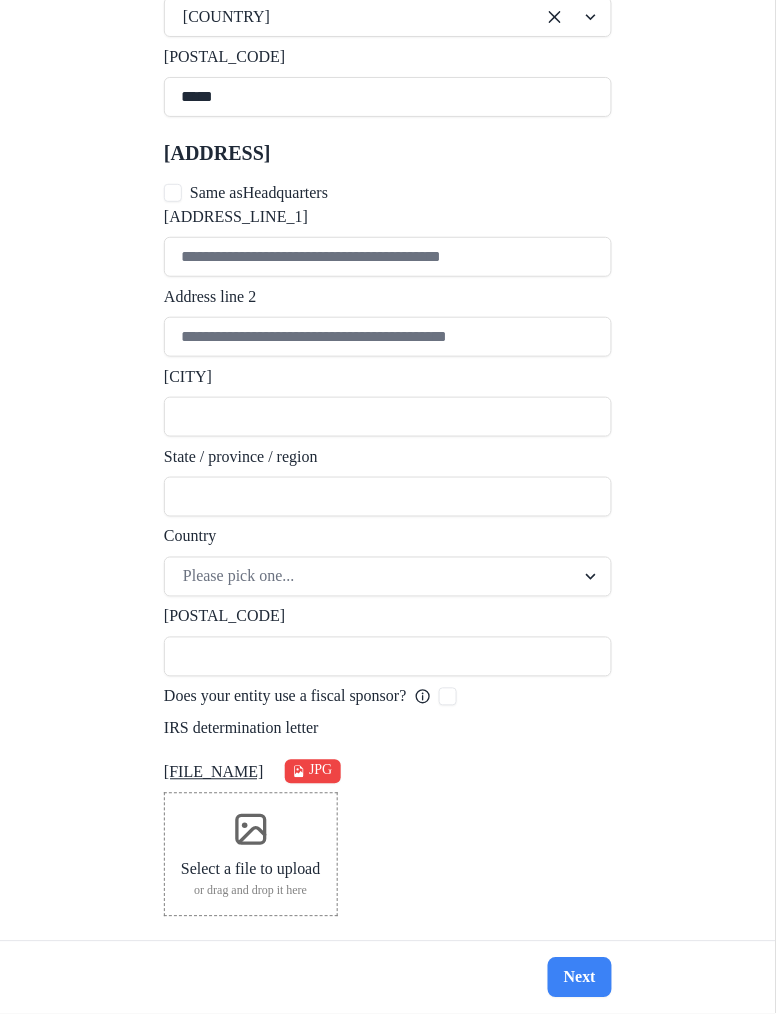 type on "*****" 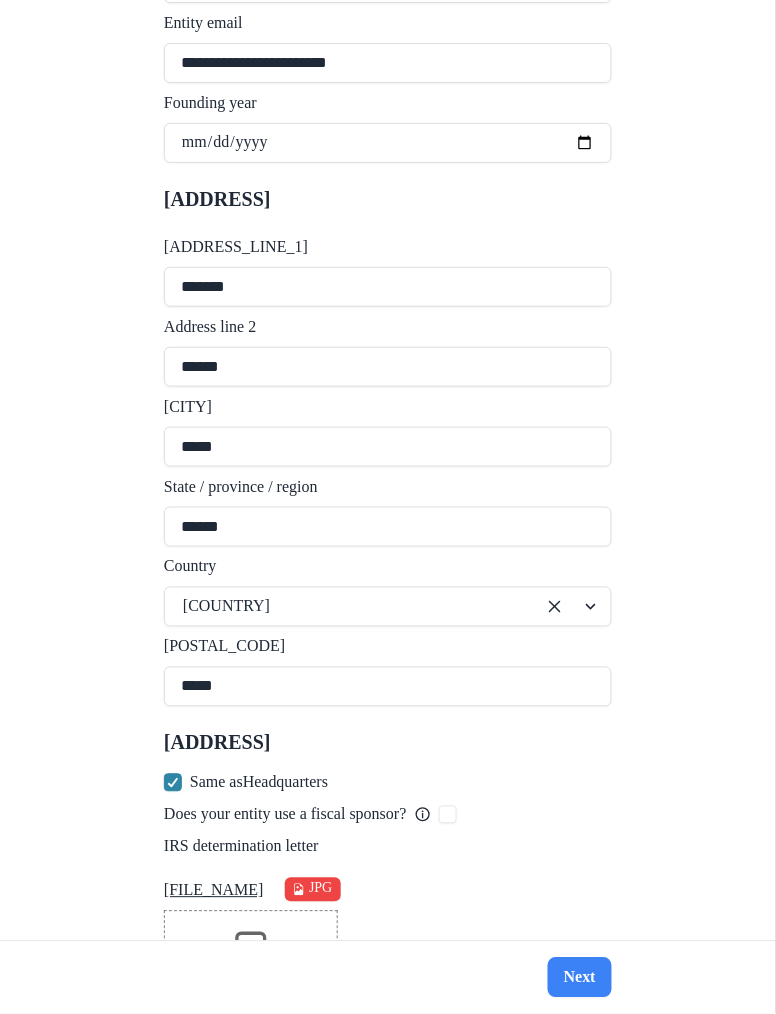 scroll, scrollTop: 1072, scrollLeft: 0, axis: vertical 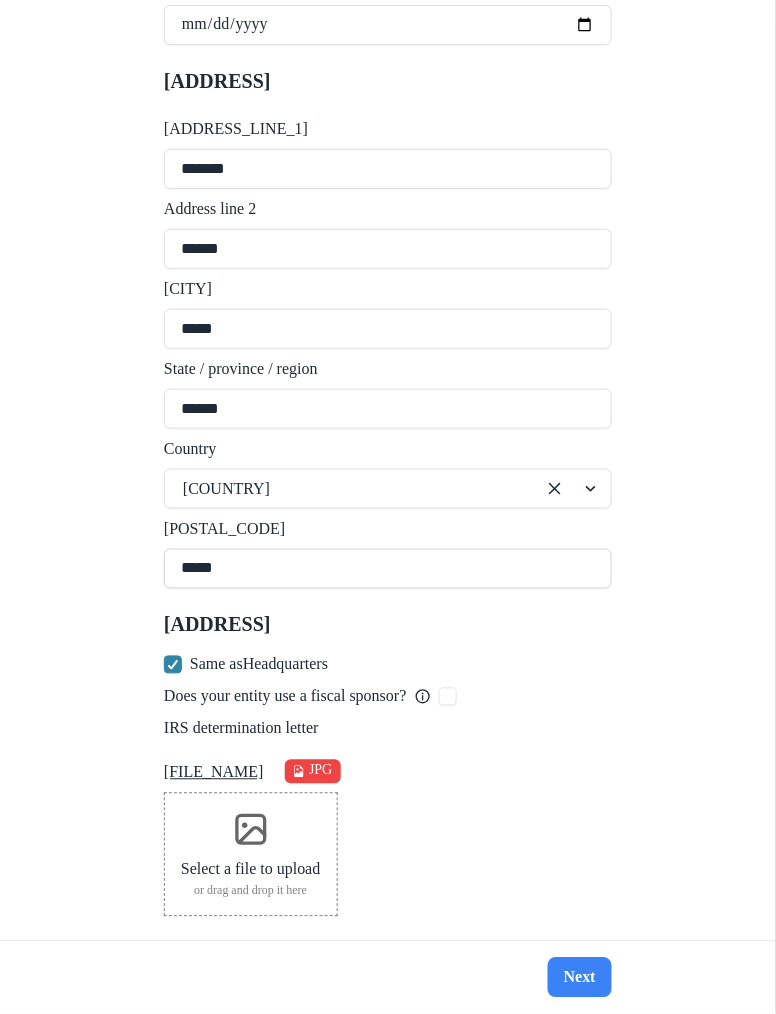 click on "*****" at bounding box center [388, 569] 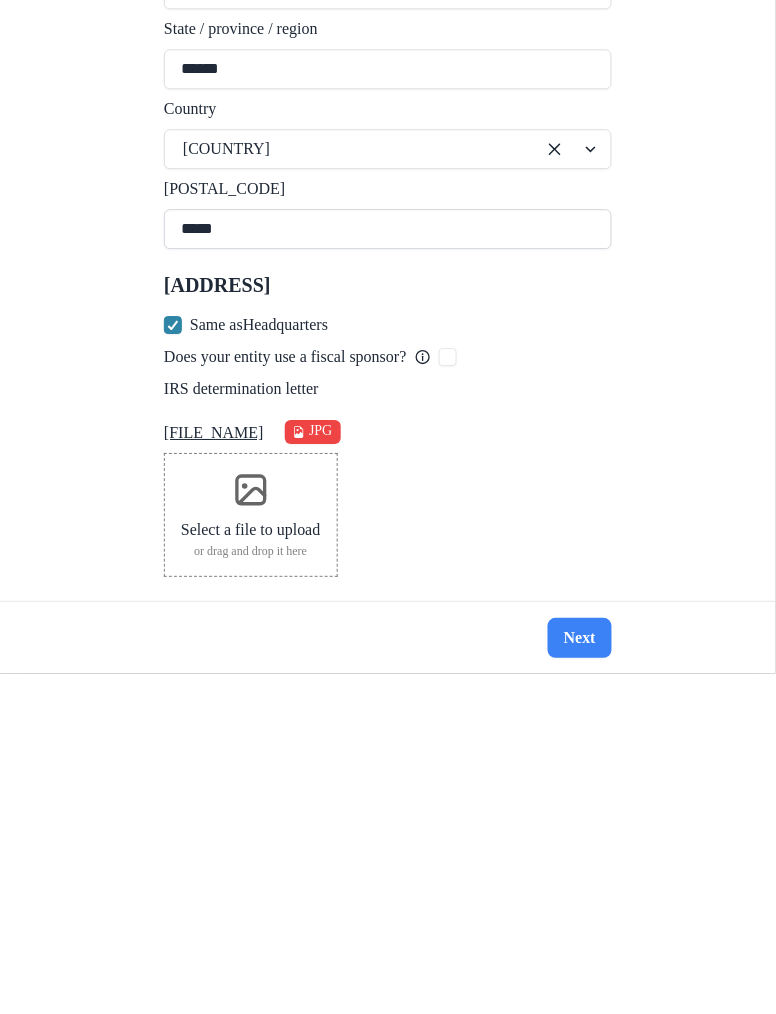 click on "Next" at bounding box center [580, 978] 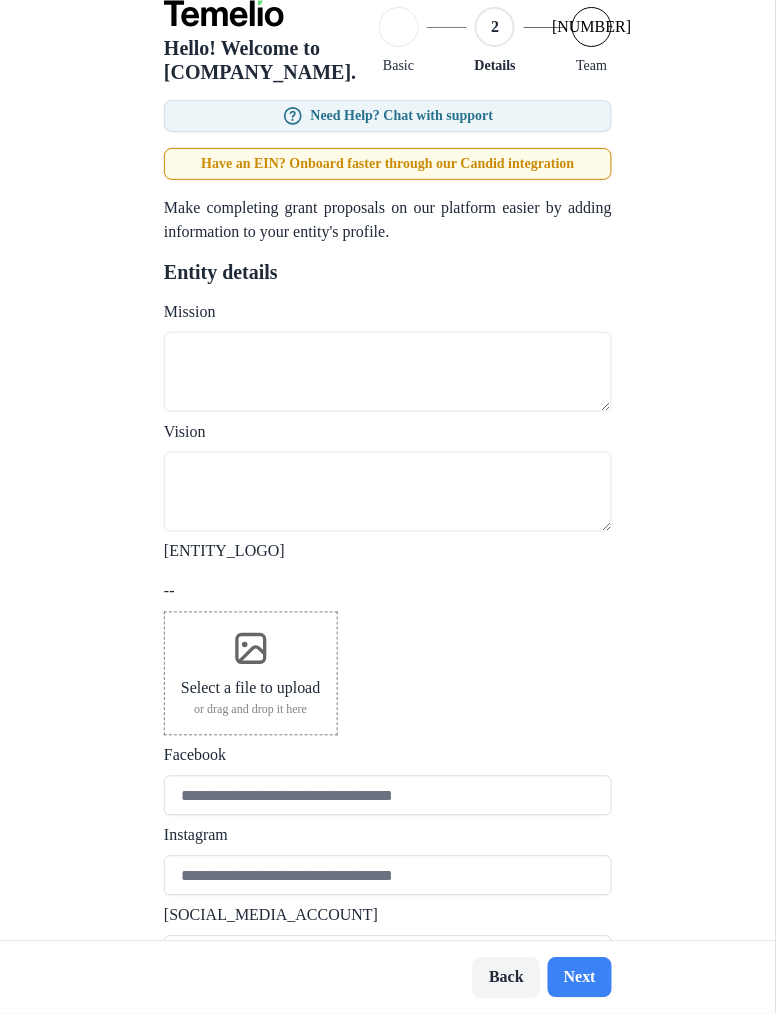 scroll, scrollTop: 101, scrollLeft: 0, axis: vertical 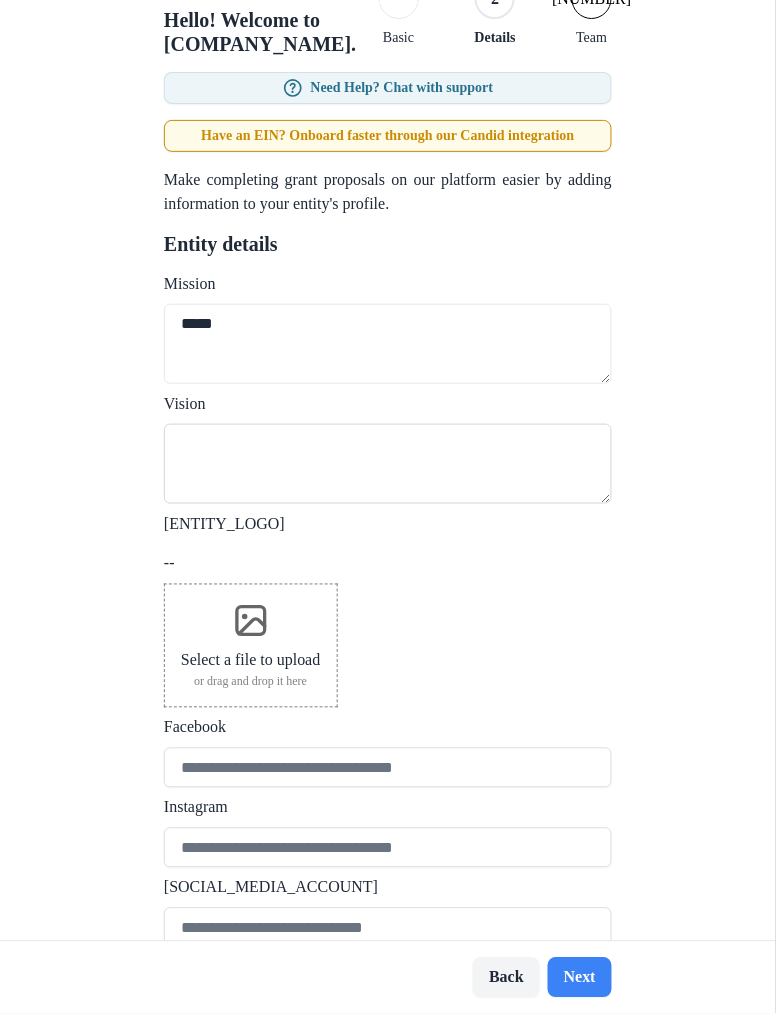 type on "*****" 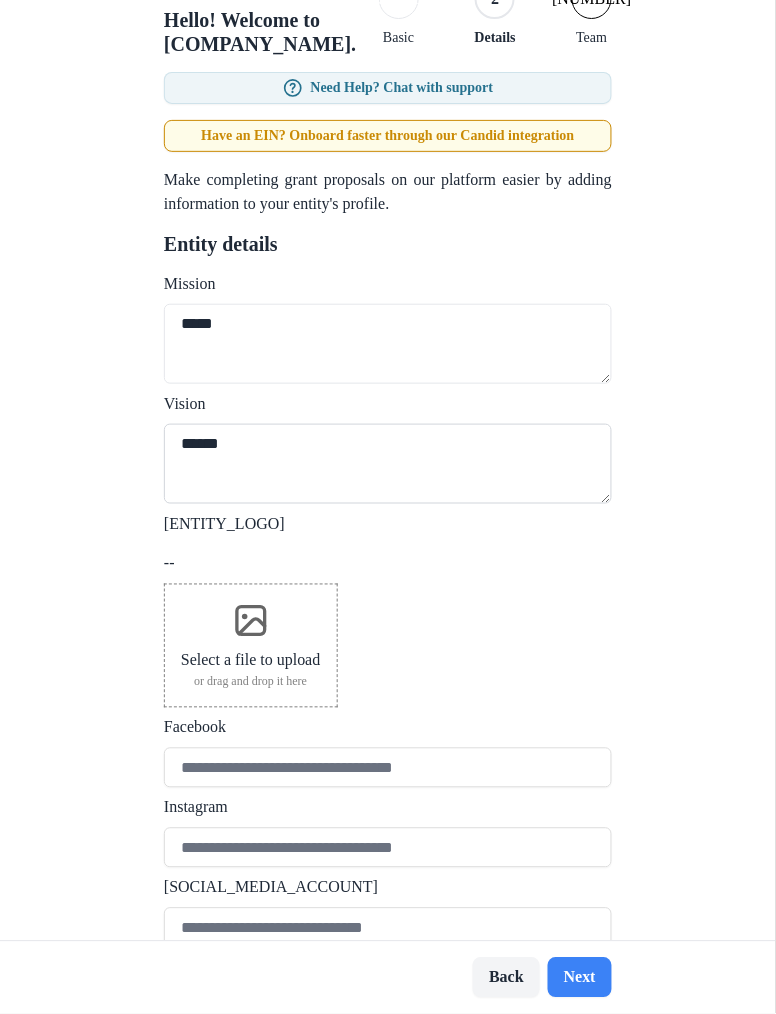 scroll, scrollTop: 174, scrollLeft: 0, axis: vertical 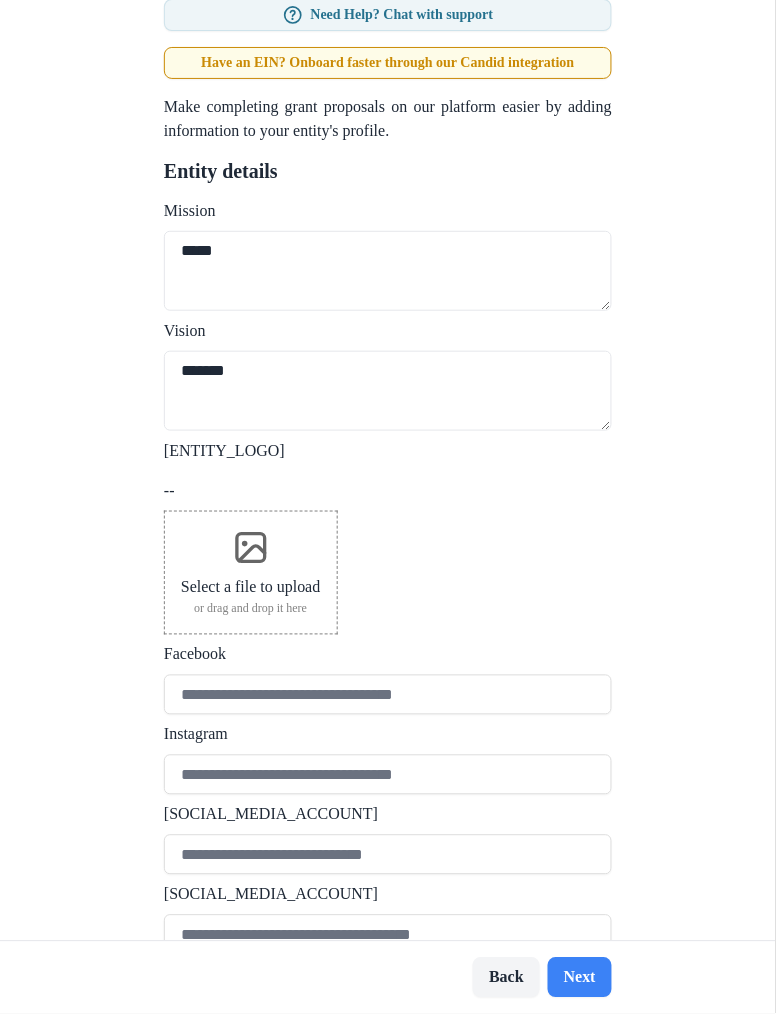 type on "******" 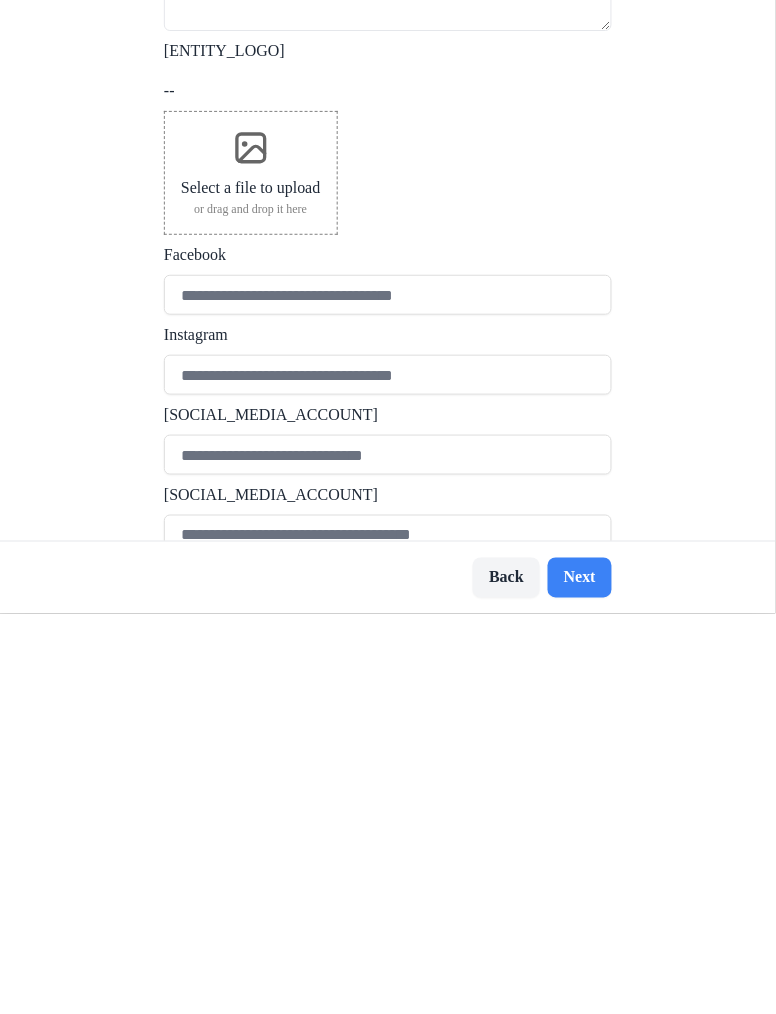 click on "Next" at bounding box center [580, 978] 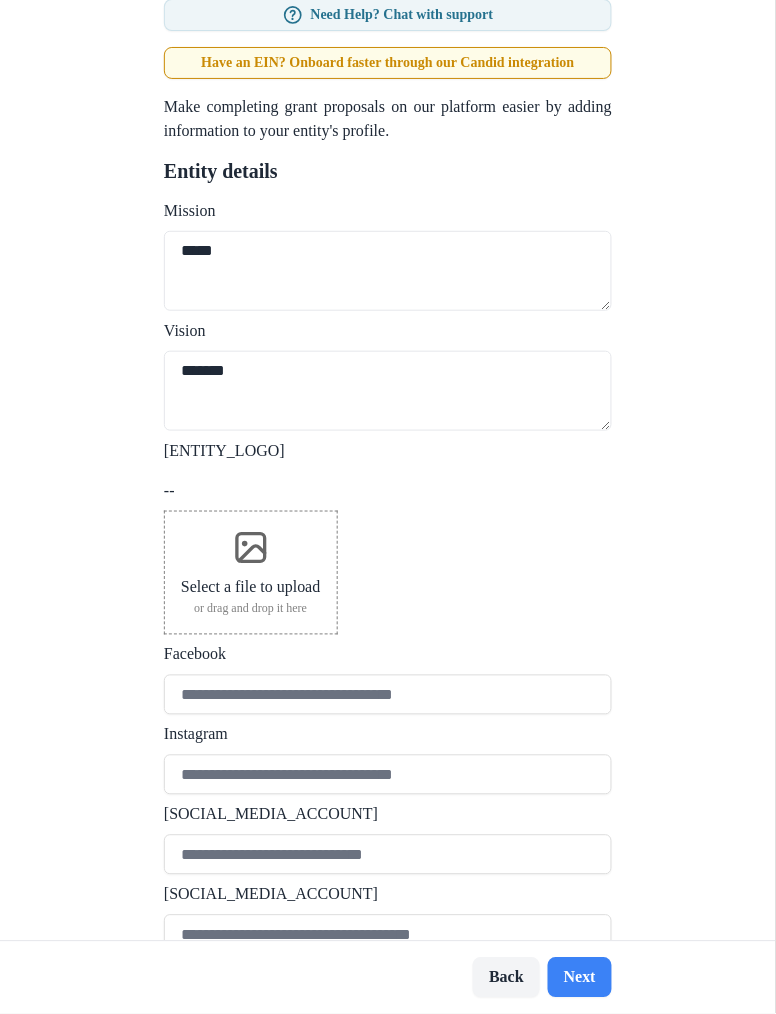 scroll, scrollTop: 0, scrollLeft: 0, axis: both 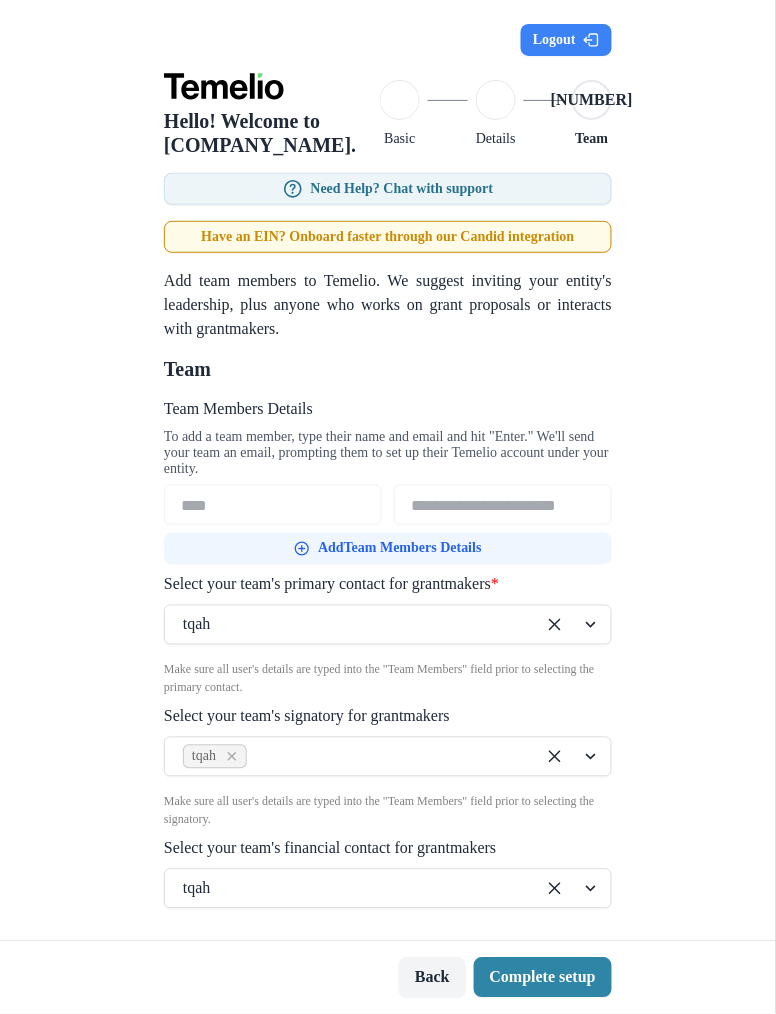 click on "Add Team Members Details" at bounding box center (388, 549) 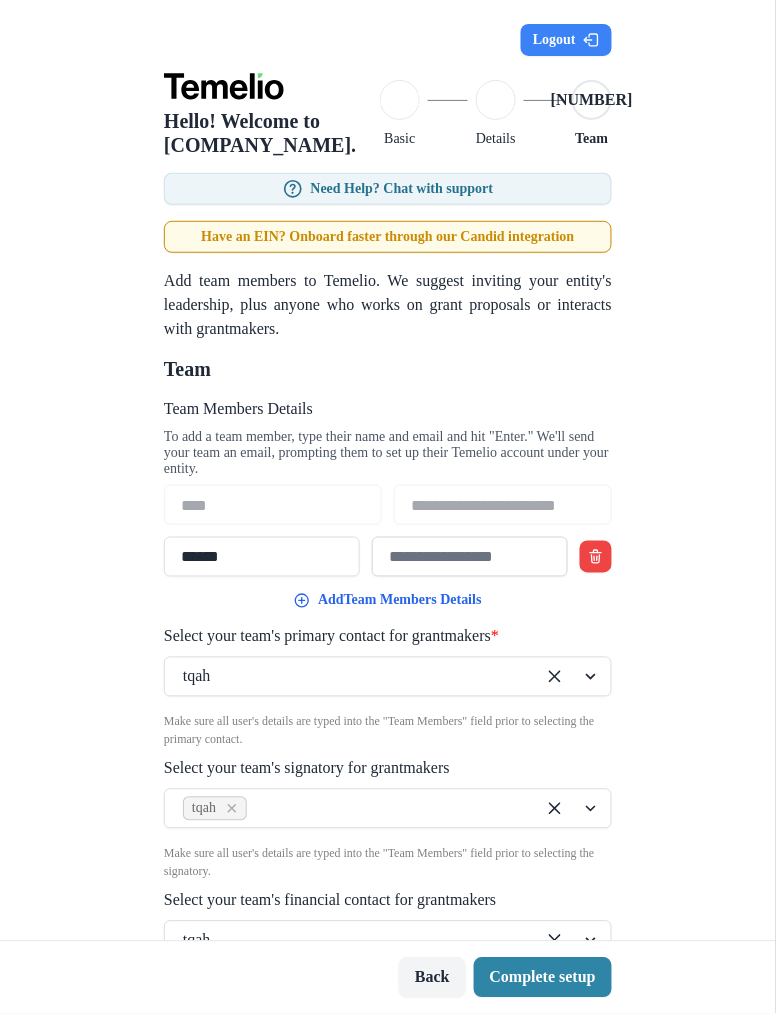 click on "Team Members Details" at bounding box center [470, 557] 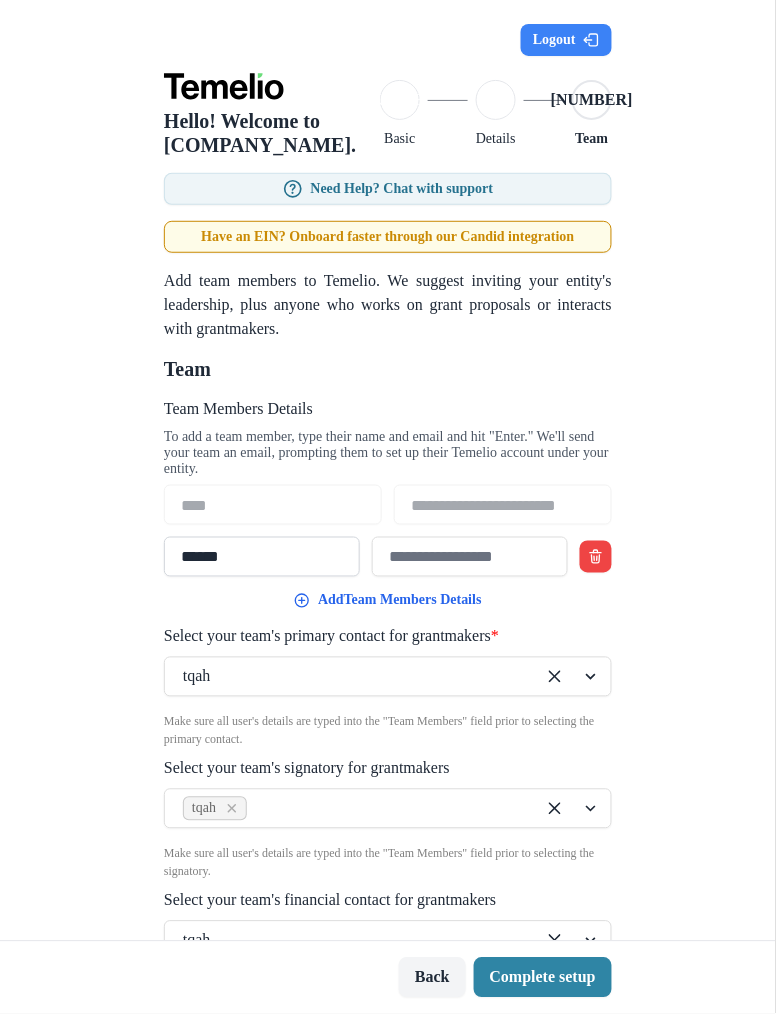 click on "******" at bounding box center (262, 557) 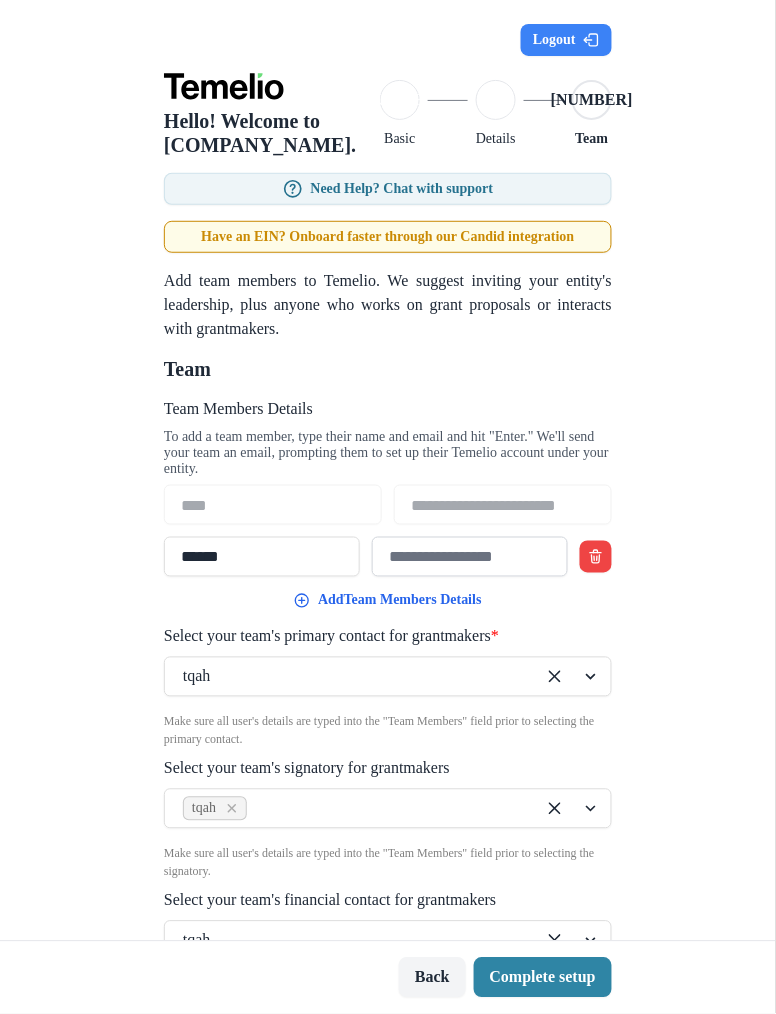 type on "******" 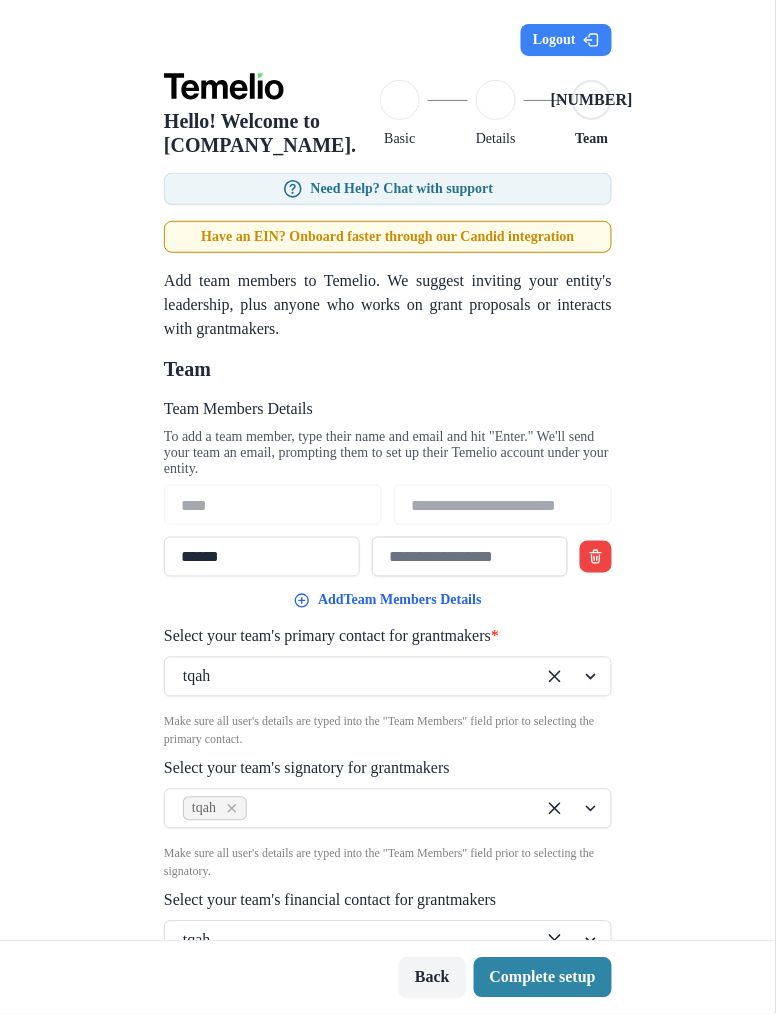 type on "**********" 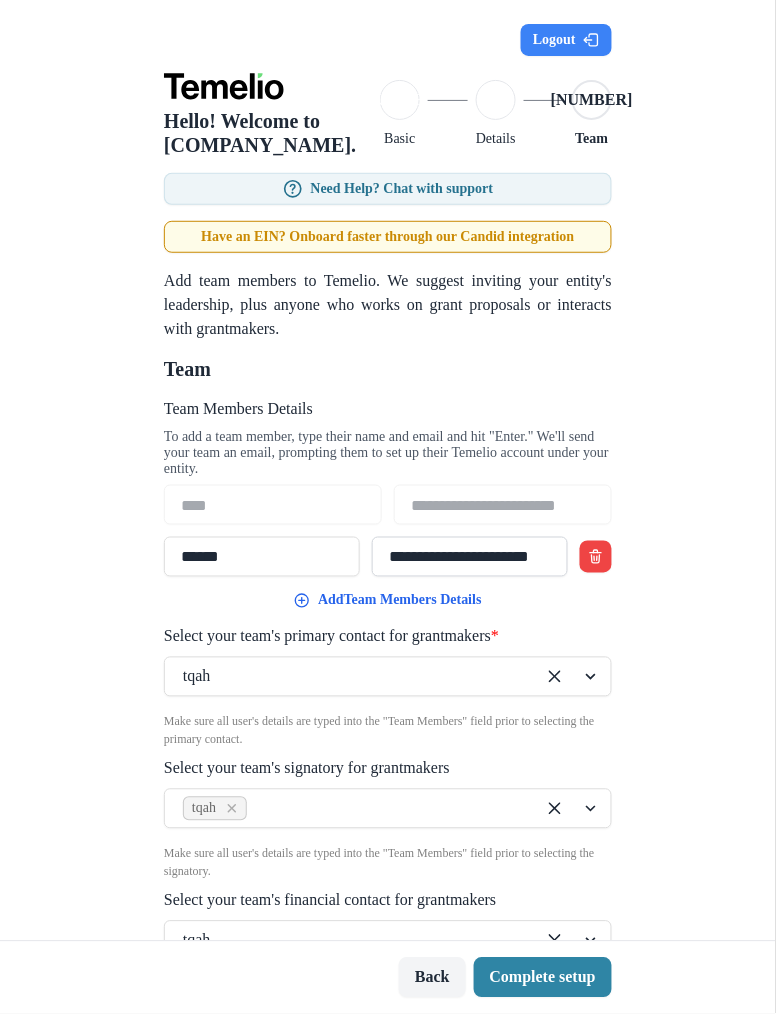 click on "**********" at bounding box center (470, 557) 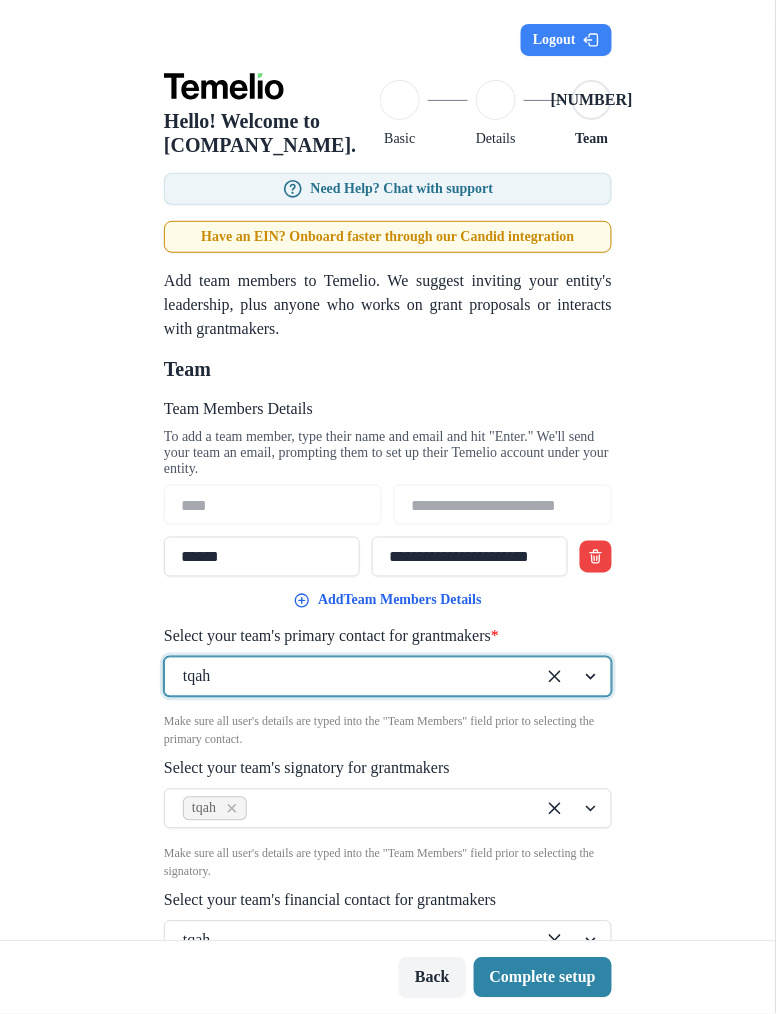click on "**********" at bounding box center [388, 470] 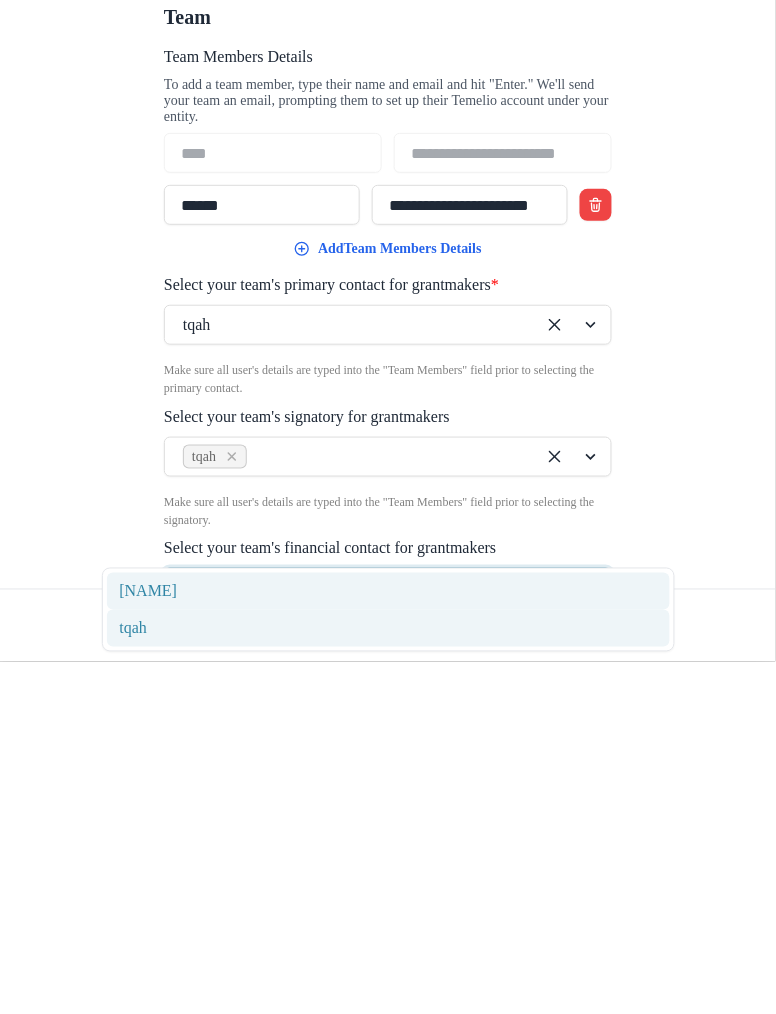click on "[NAME]" at bounding box center [389, 943] 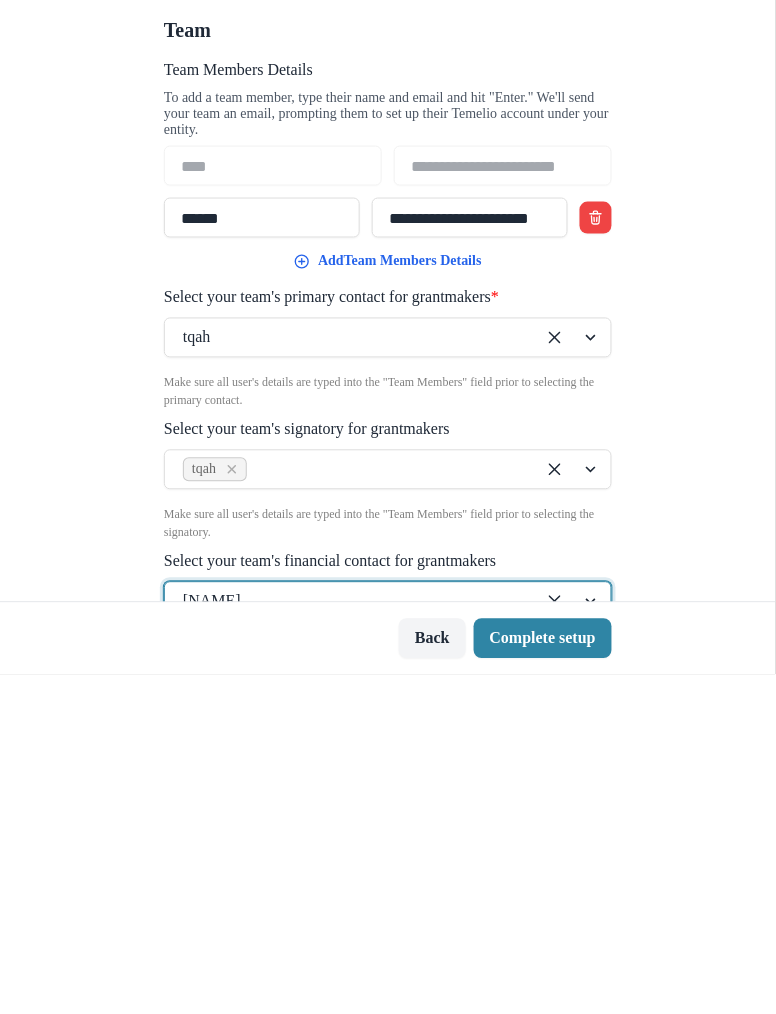 click on "Complete setup" at bounding box center [543, 978] 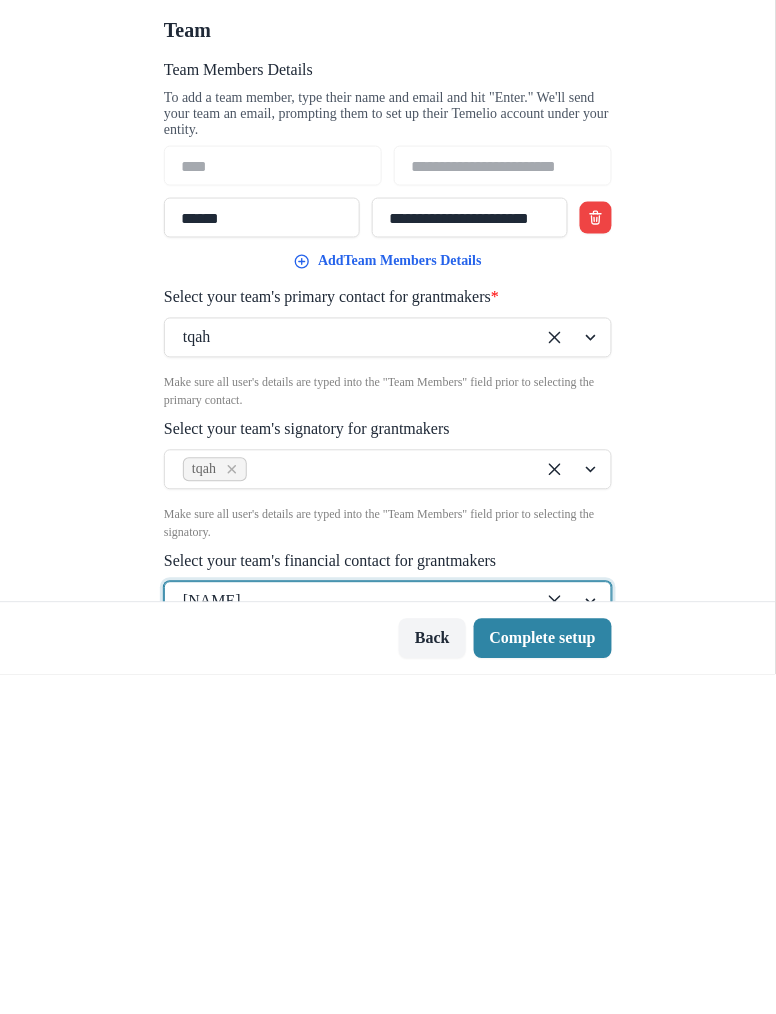 click on "Complete setup" at bounding box center [543, 978] 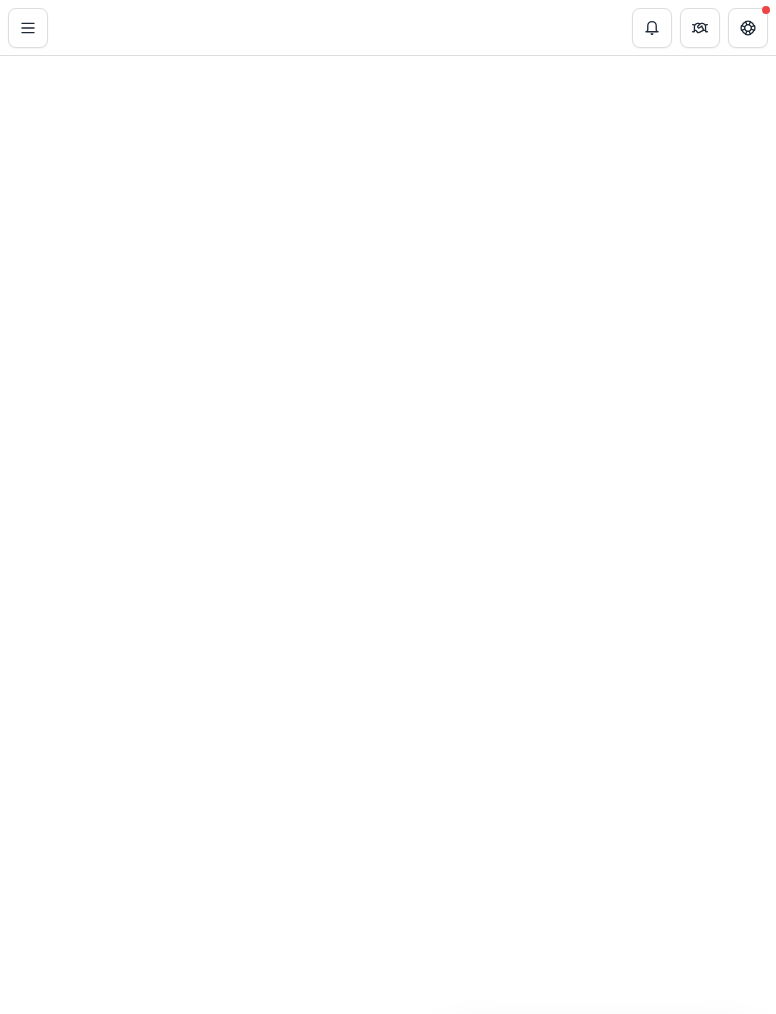 scroll, scrollTop: 0, scrollLeft: 0, axis: both 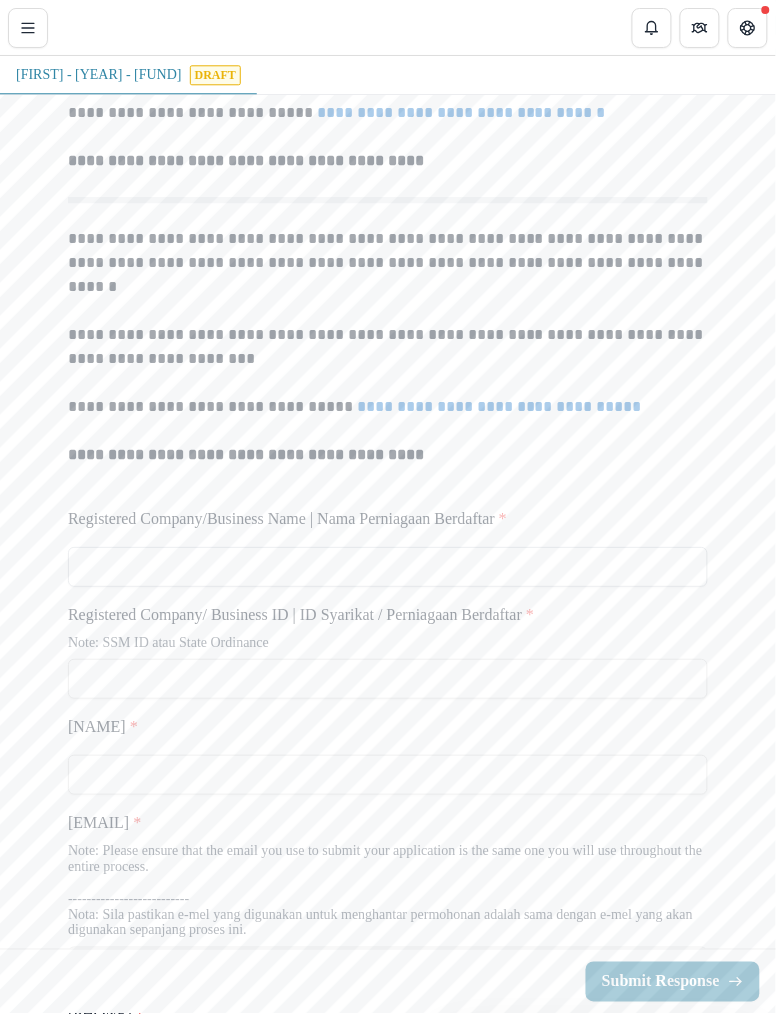 click on "Registered Company/Business Name | Nama Perniagaan Berdaftar *" at bounding box center (388, 567) 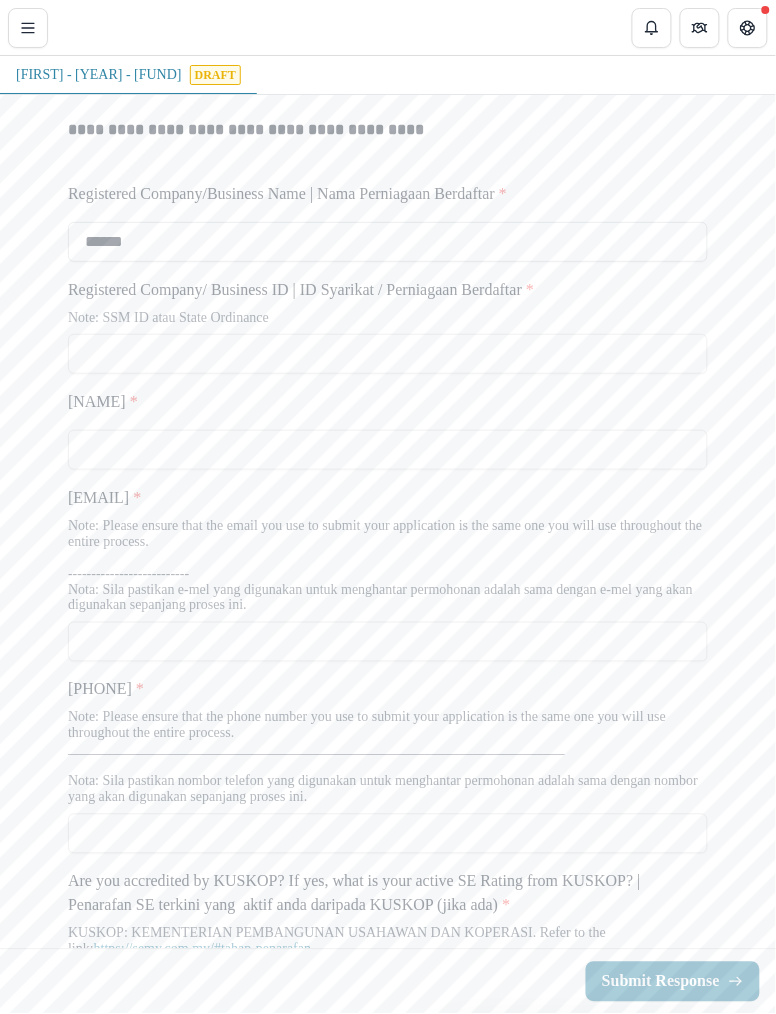 scroll, scrollTop: 1070, scrollLeft: 0, axis: vertical 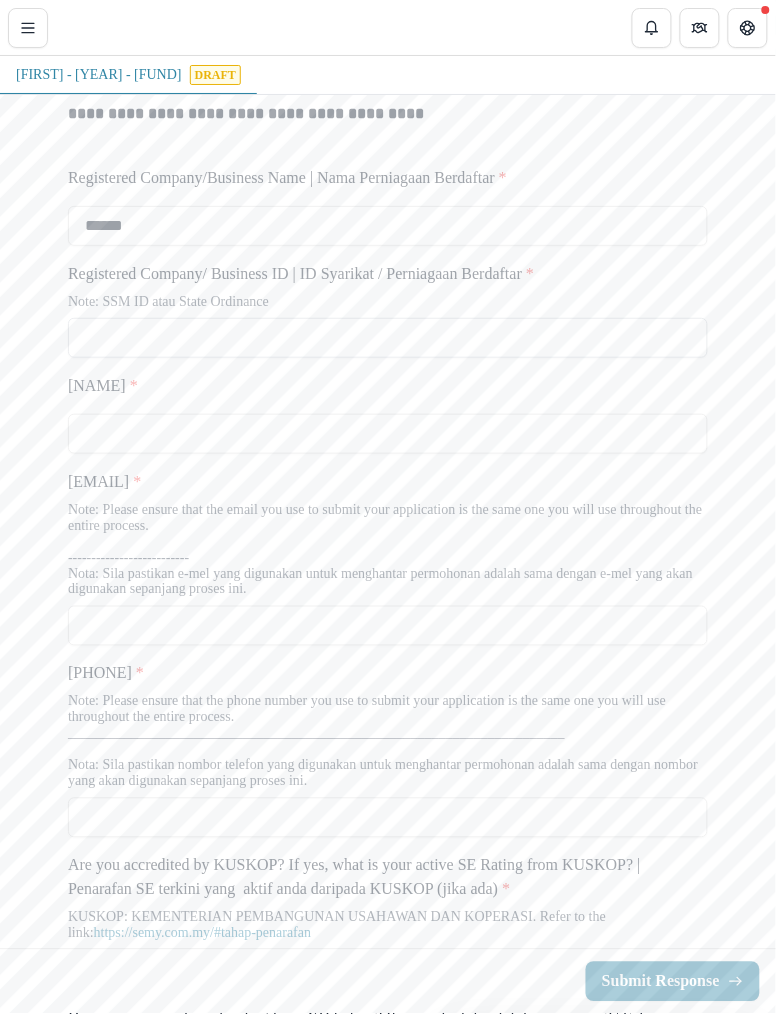 type on "******" 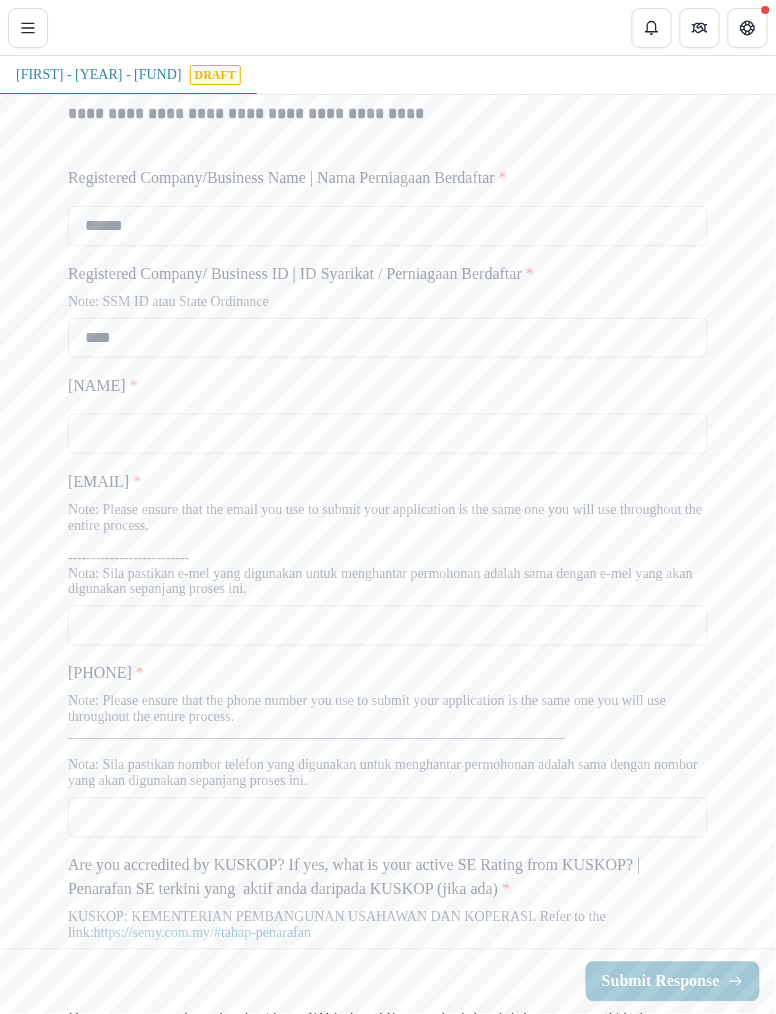 type on "*****" 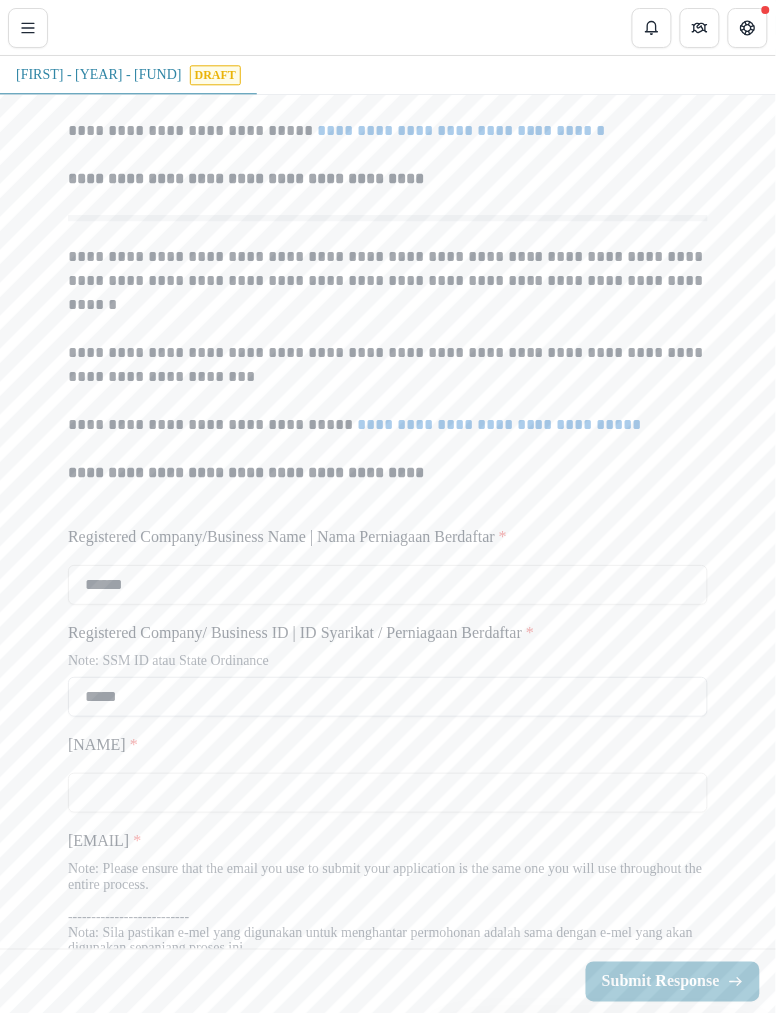 scroll, scrollTop: 0, scrollLeft: 0, axis: both 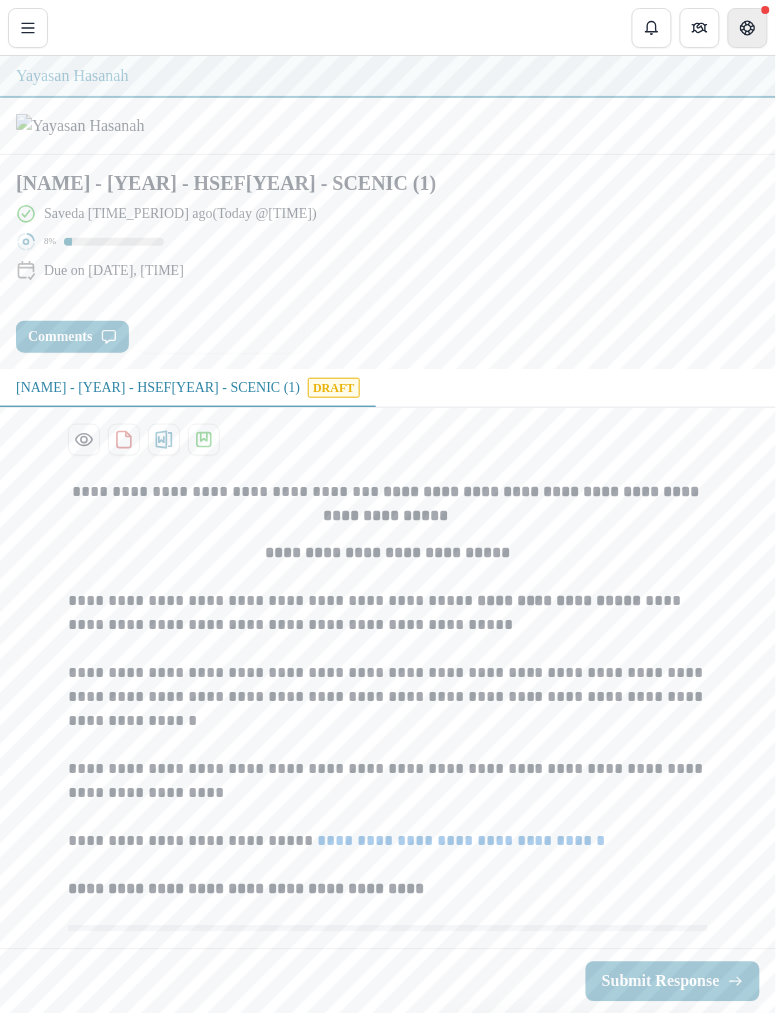 click at bounding box center [748, 28] 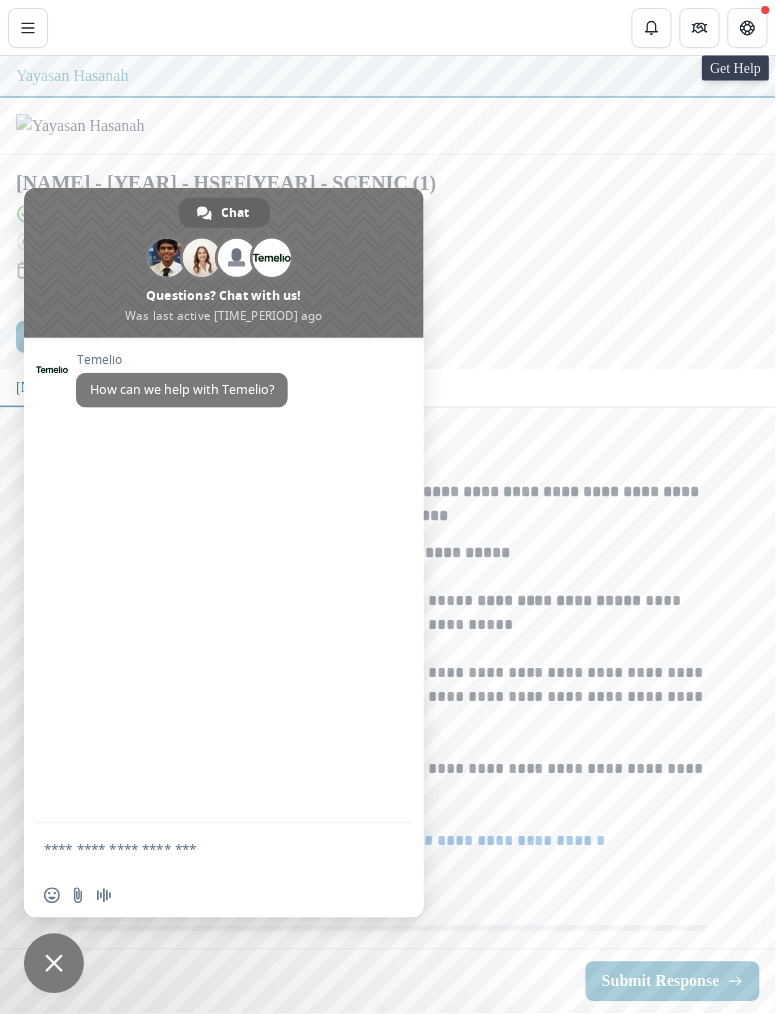 click at bounding box center [388, 650] 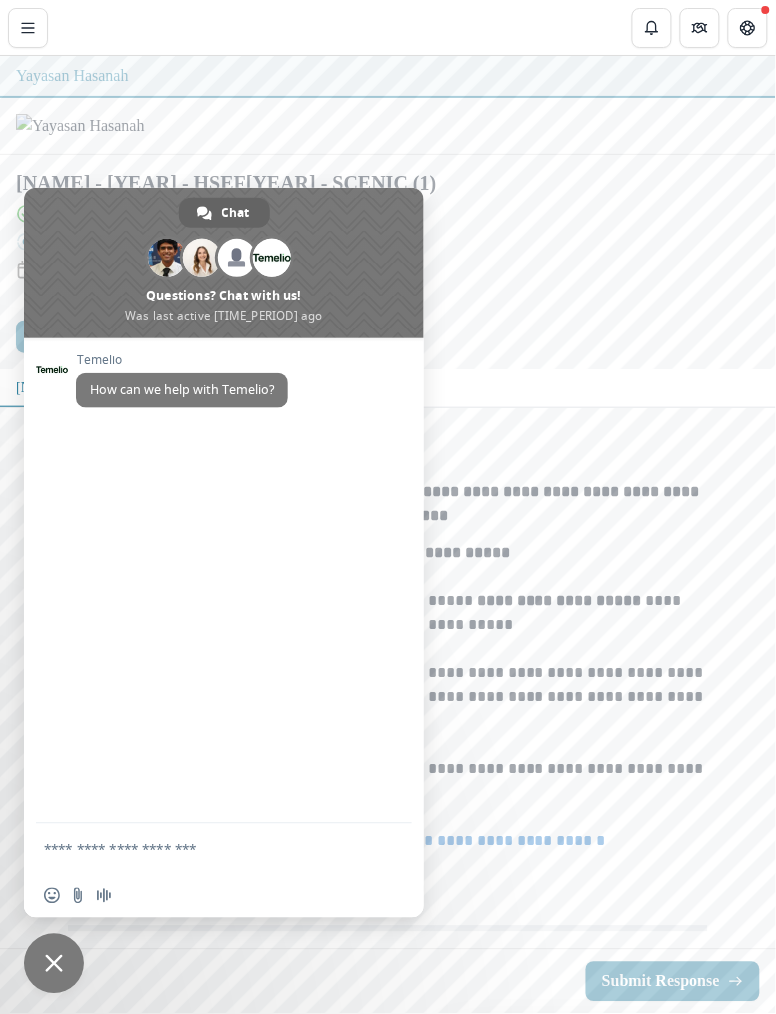 click at bounding box center [54, 964] 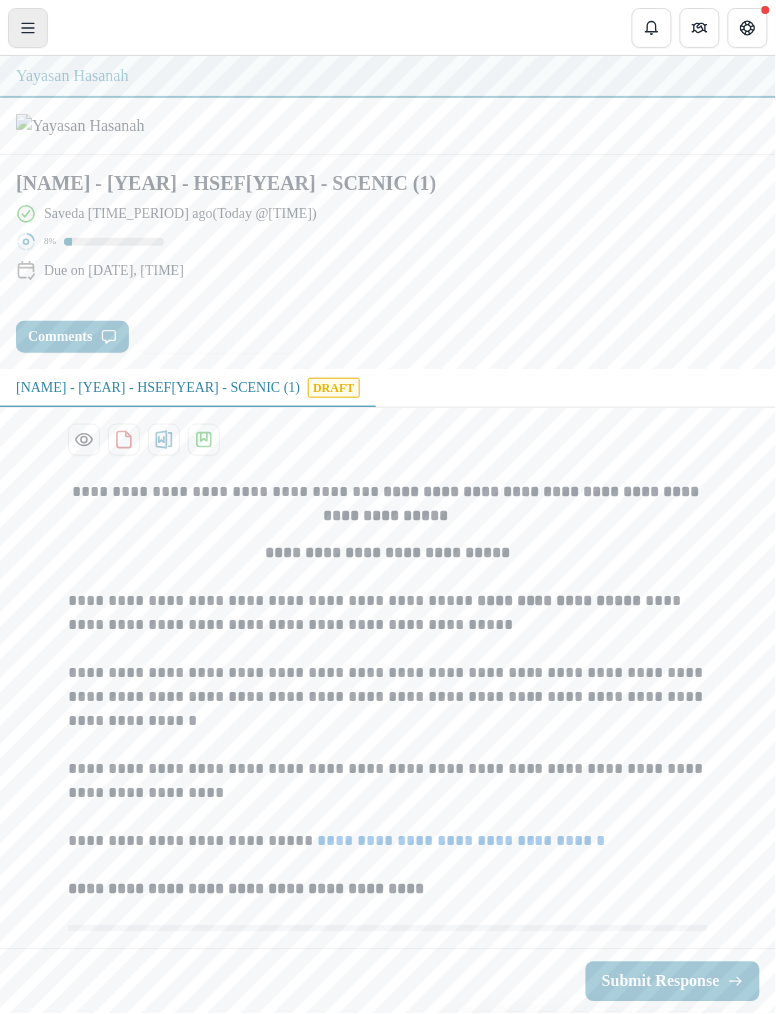 click at bounding box center [28, 28] 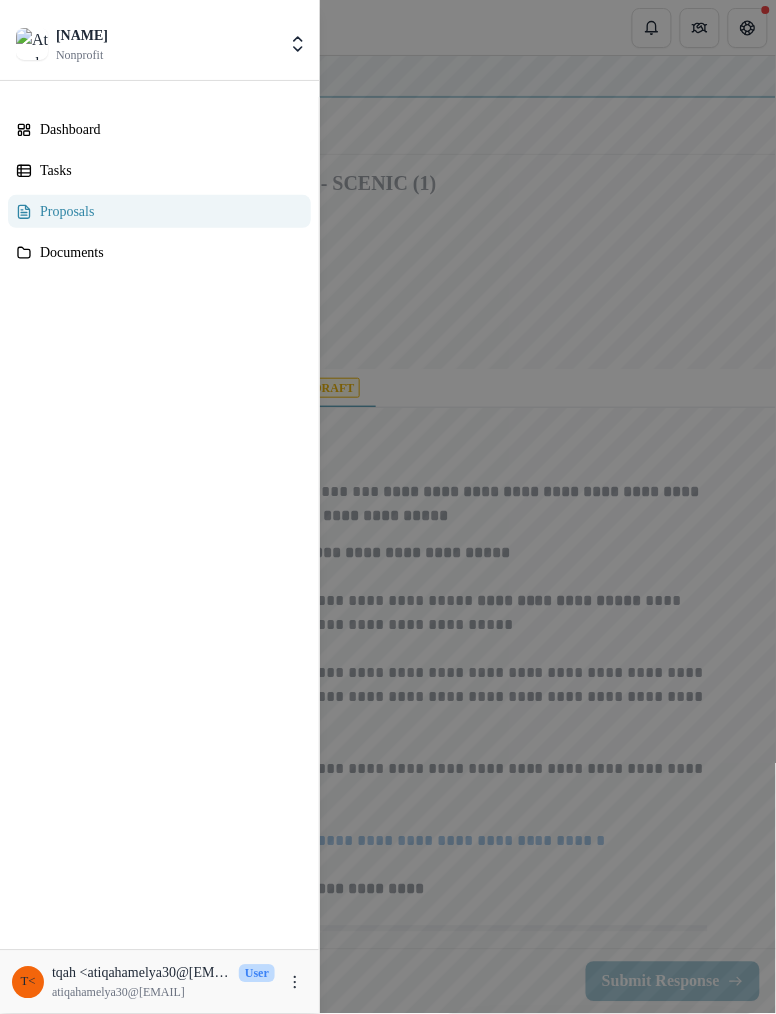 click on "Atiqah Nonprofit Team Settings Settings Dashboard Tasks Proposals Documents t< tqah <atiqahamelya30@gmail.com> User atiqahamelya30@gmail.com" at bounding box center [388, 507] 